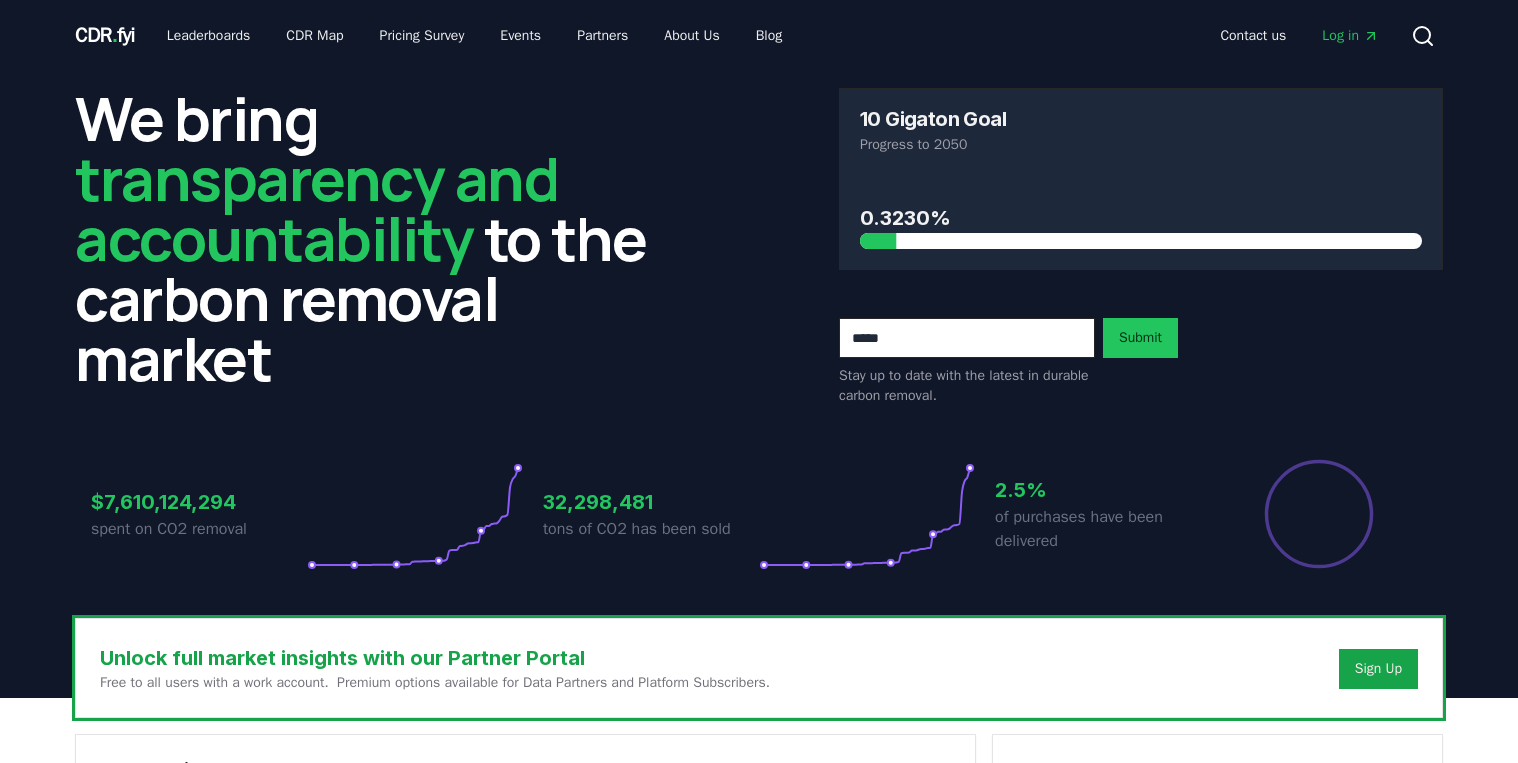 scroll, scrollTop: 0, scrollLeft: 0, axis: both 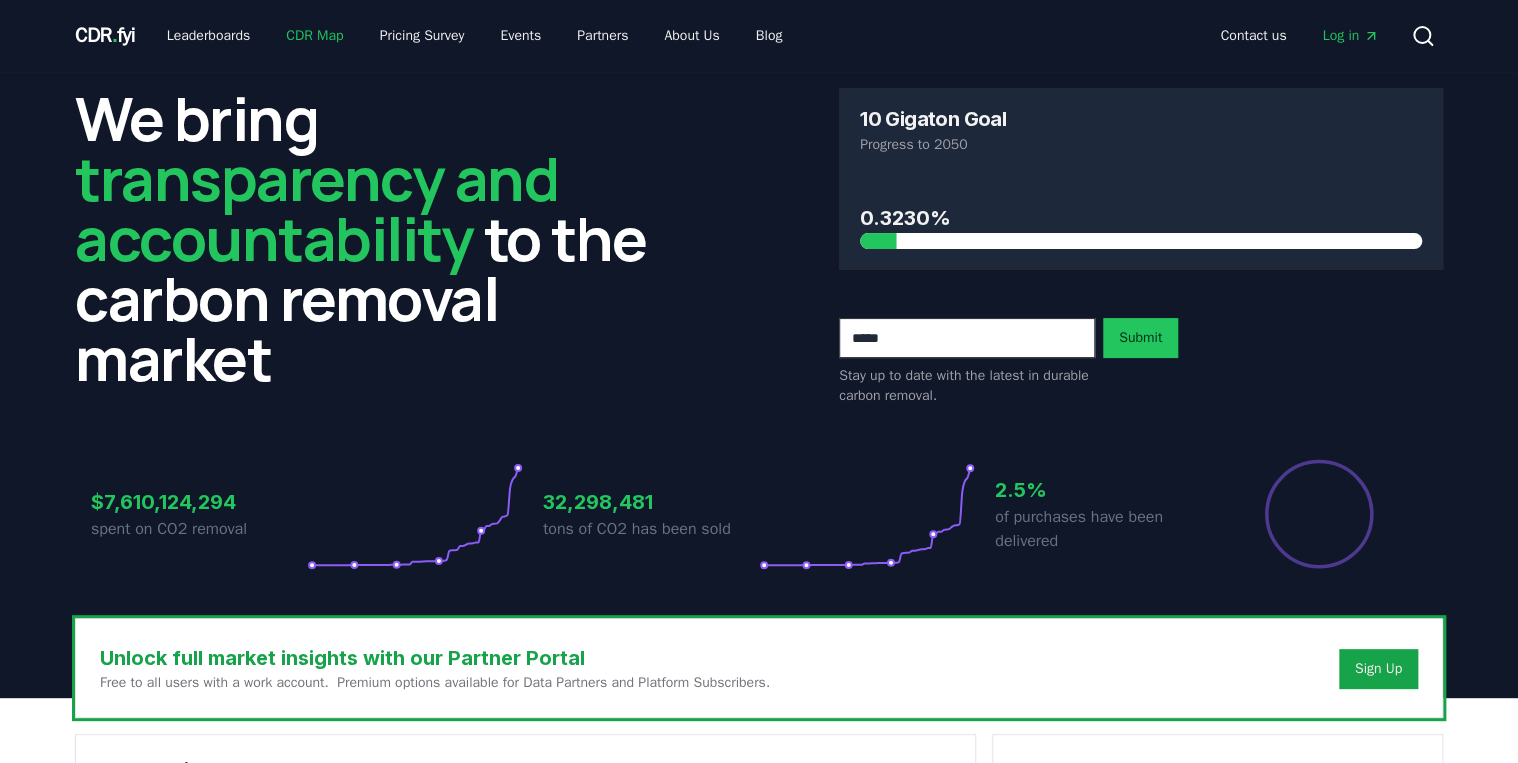 drag, startPoint x: 0, startPoint y: 0, endPoint x: 348, endPoint y: 40, distance: 350.29132 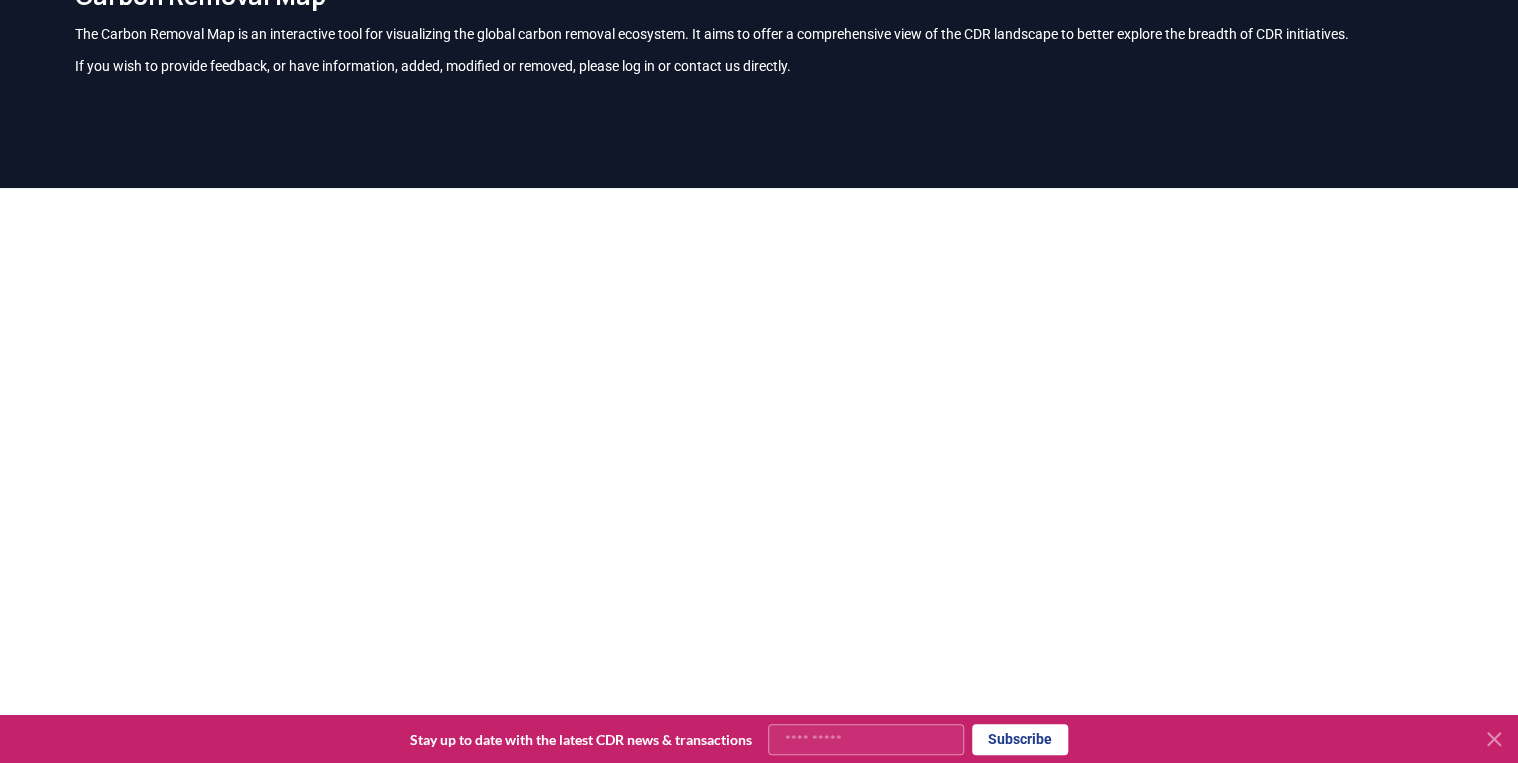 scroll, scrollTop: 0, scrollLeft: 0, axis: both 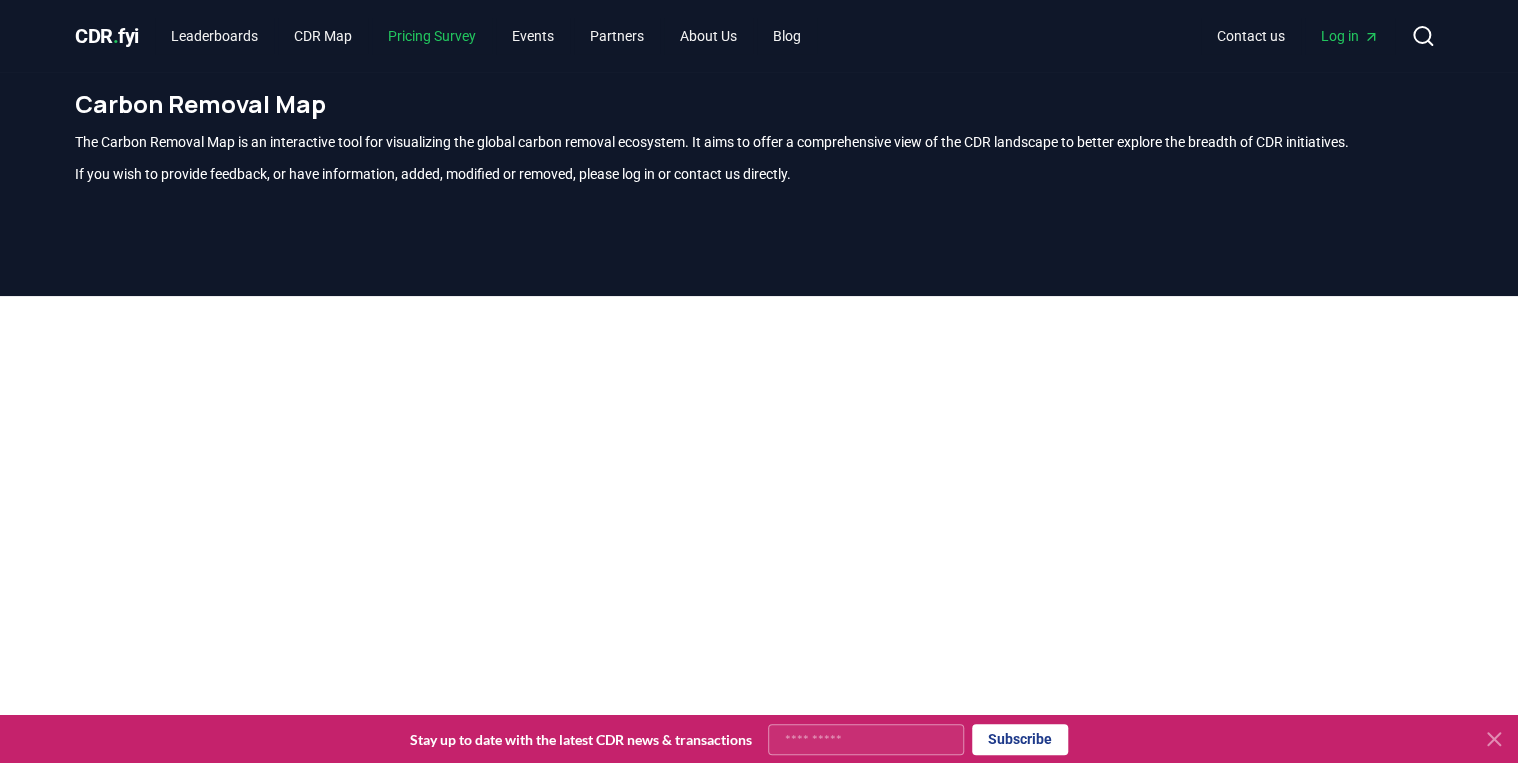 click on "Pricing Survey" at bounding box center [432, 36] 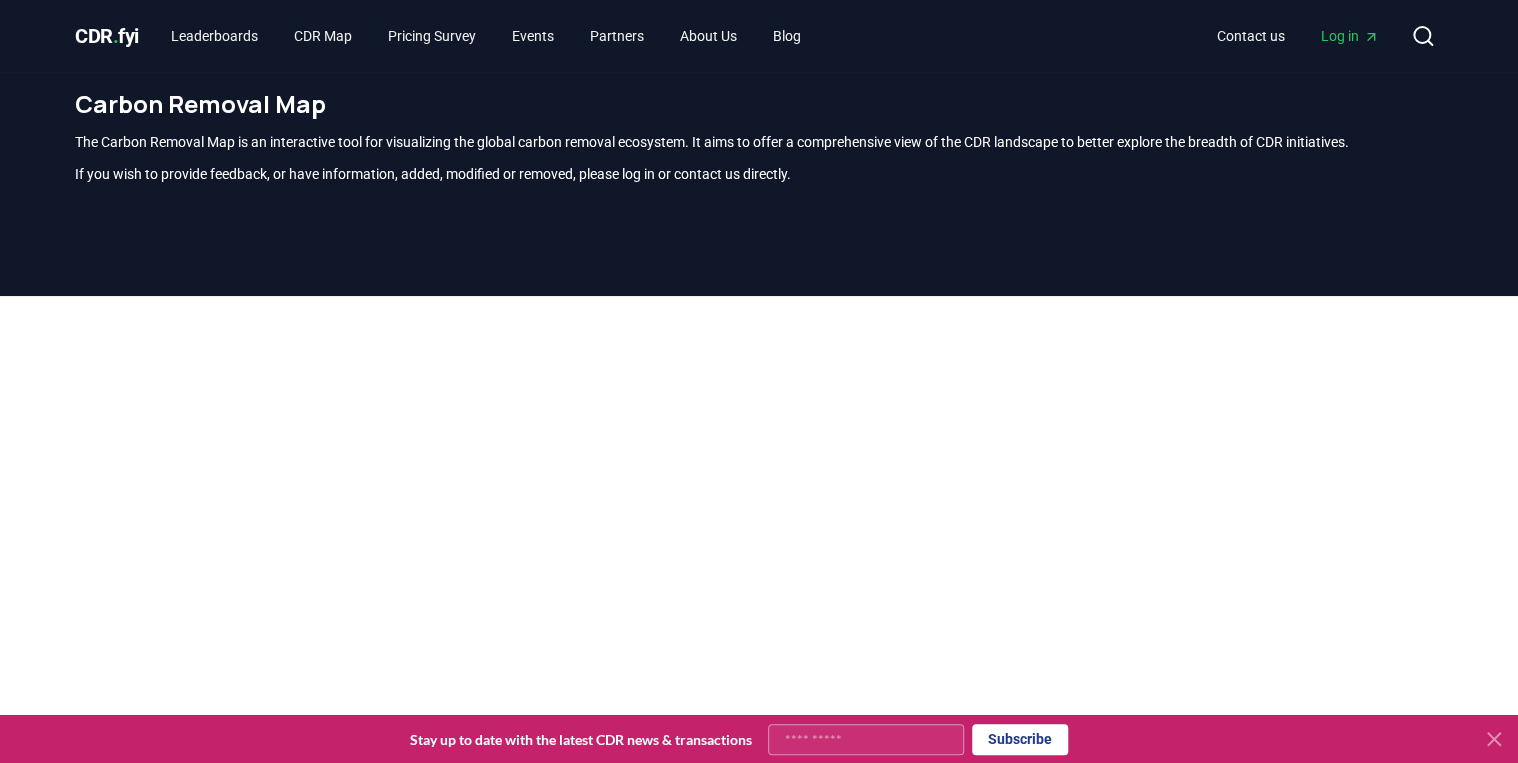scroll, scrollTop: 240, scrollLeft: 0, axis: vertical 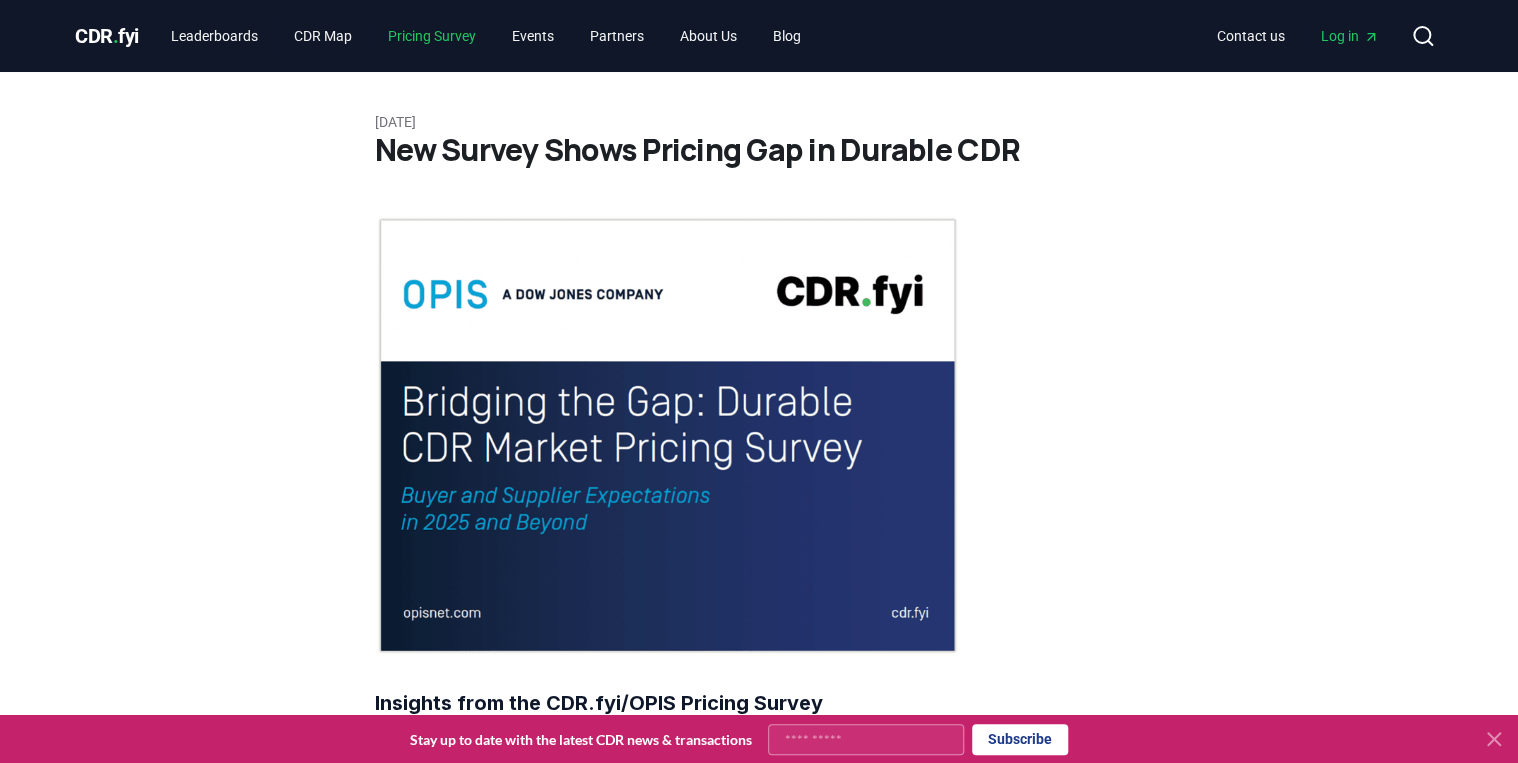 click on "Pricing Survey" at bounding box center (432, 36) 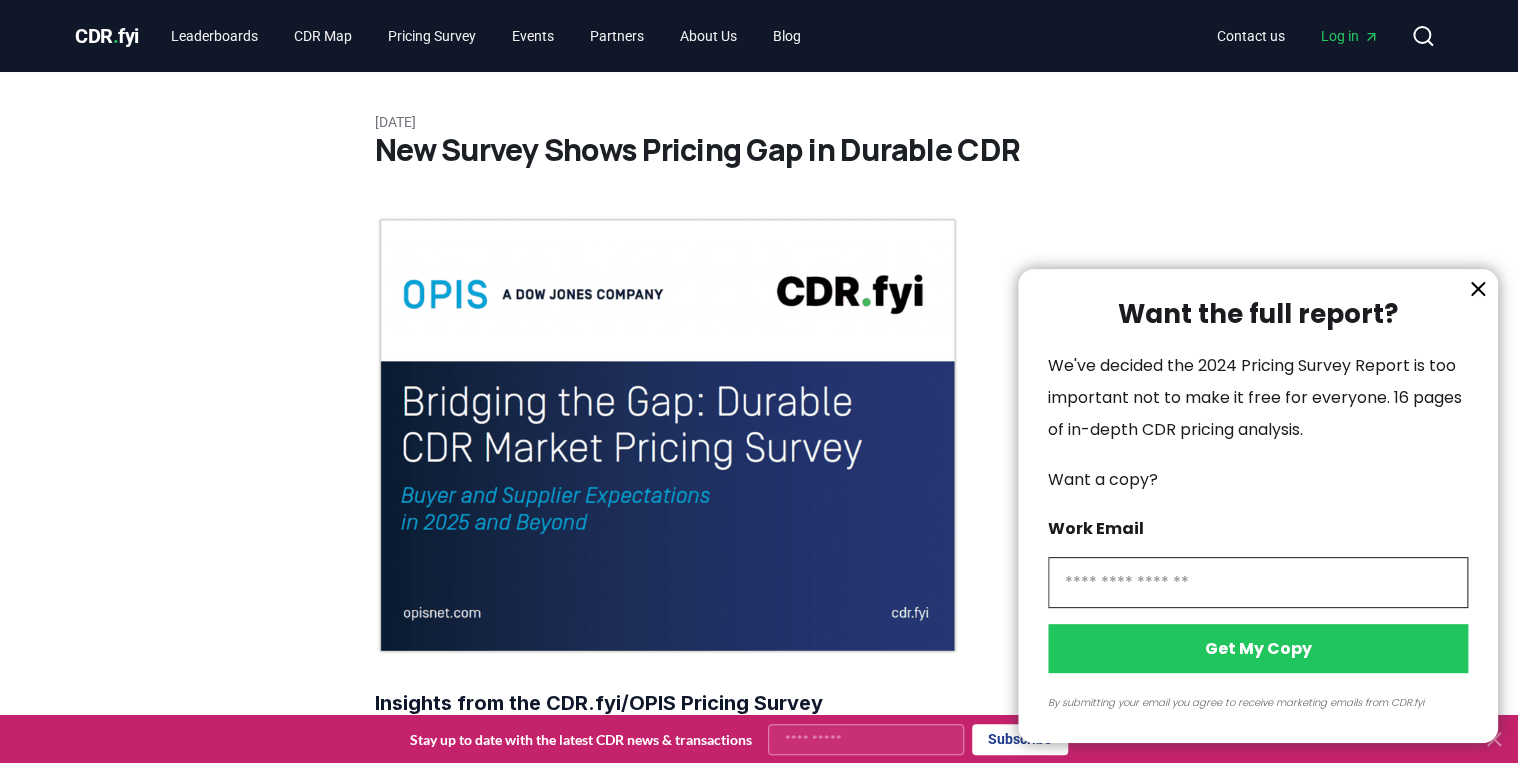 click at bounding box center (759, 381) 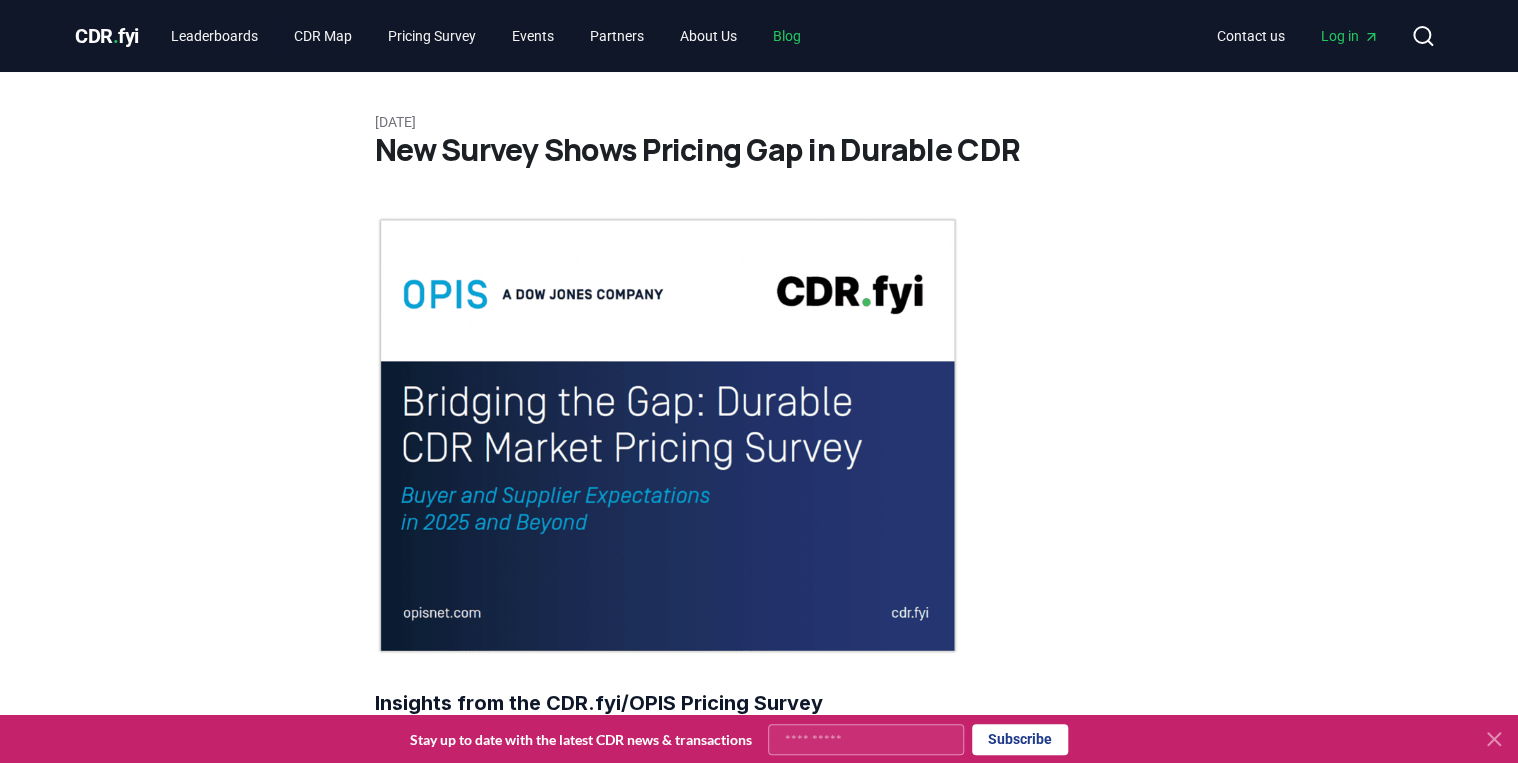 click on "Blog" at bounding box center (787, 36) 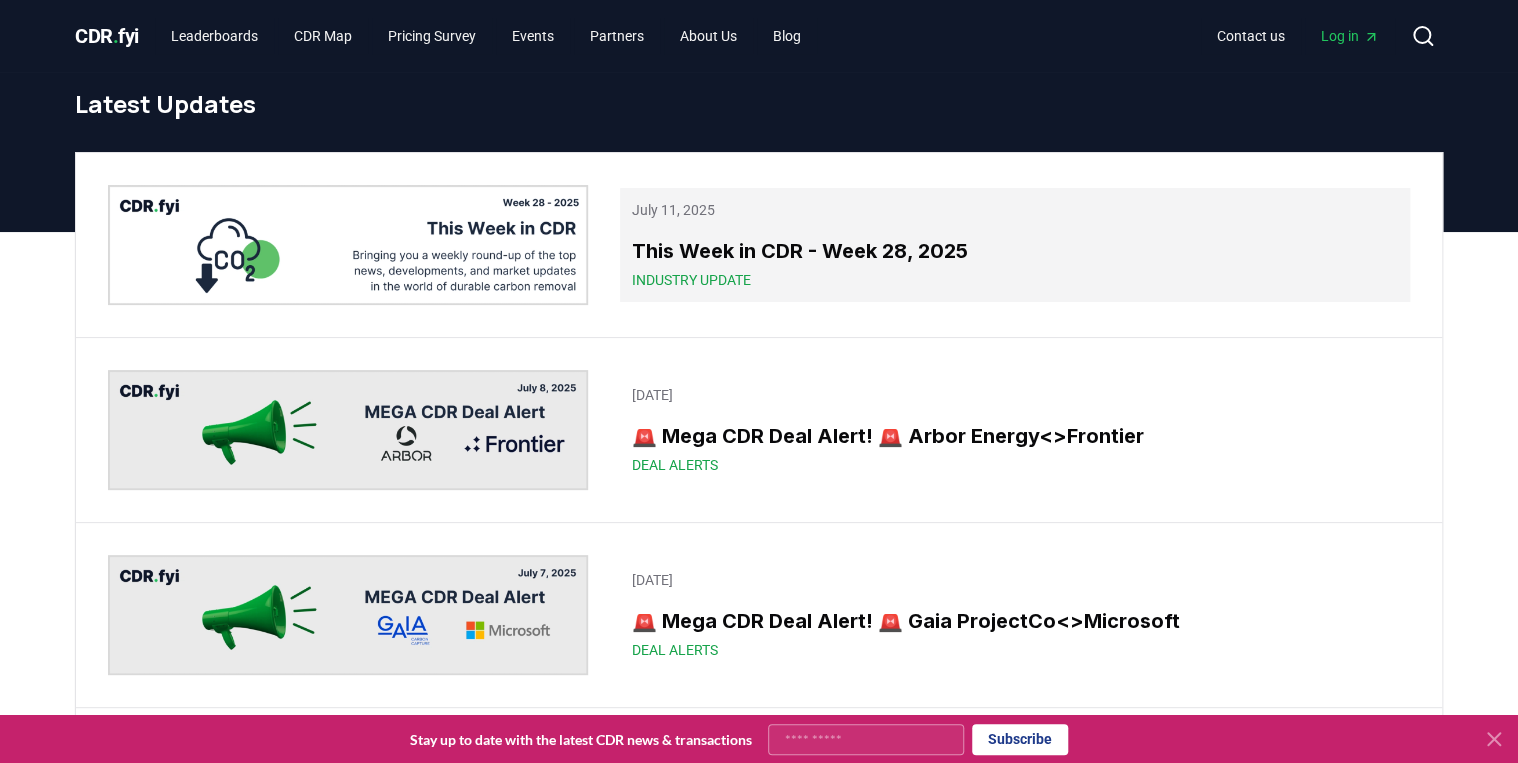 click on "This Week in CDR - Week 28, 2025" at bounding box center [1015, 251] 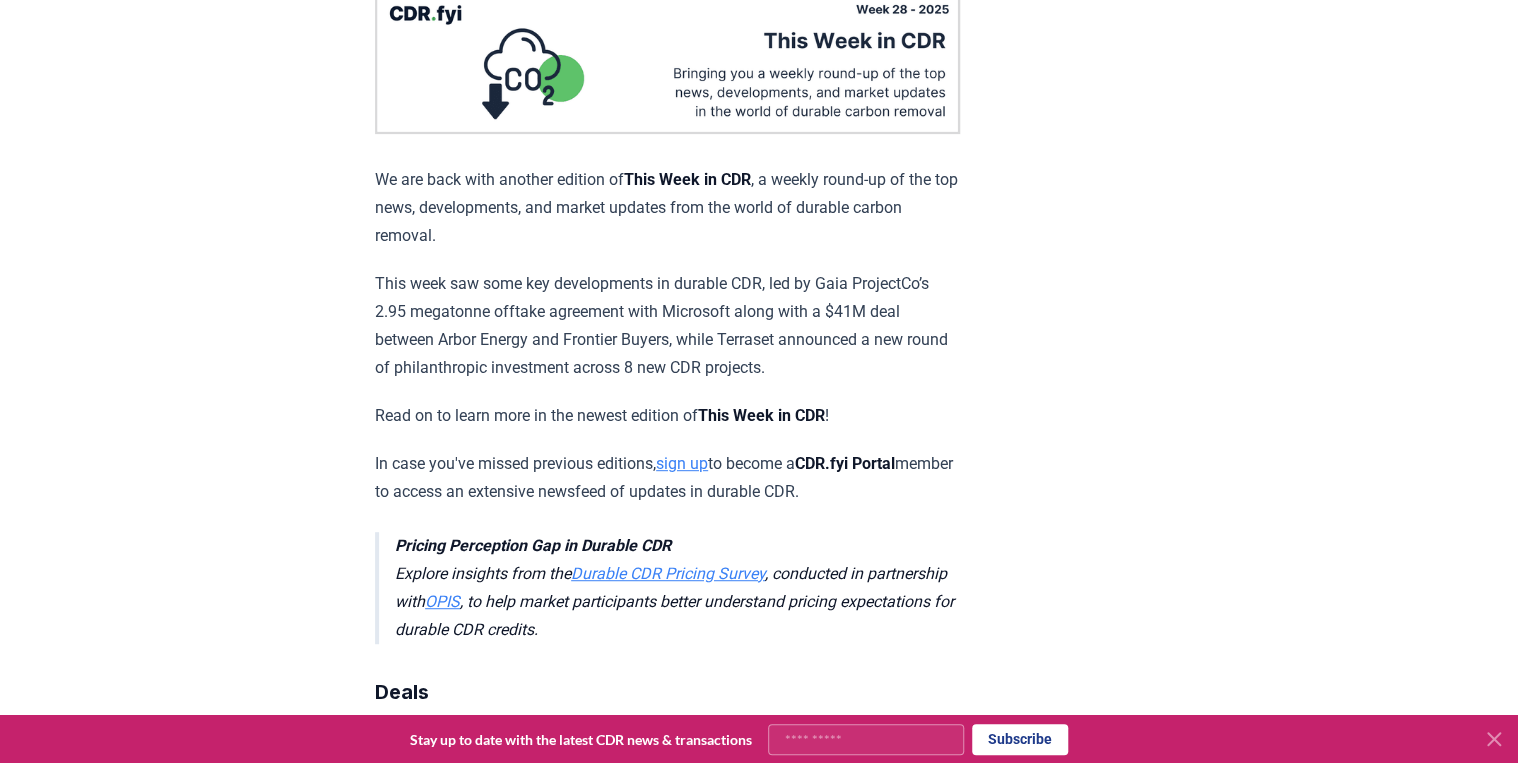 scroll, scrollTop: 240, scrollLeft: 0, axis: vertical 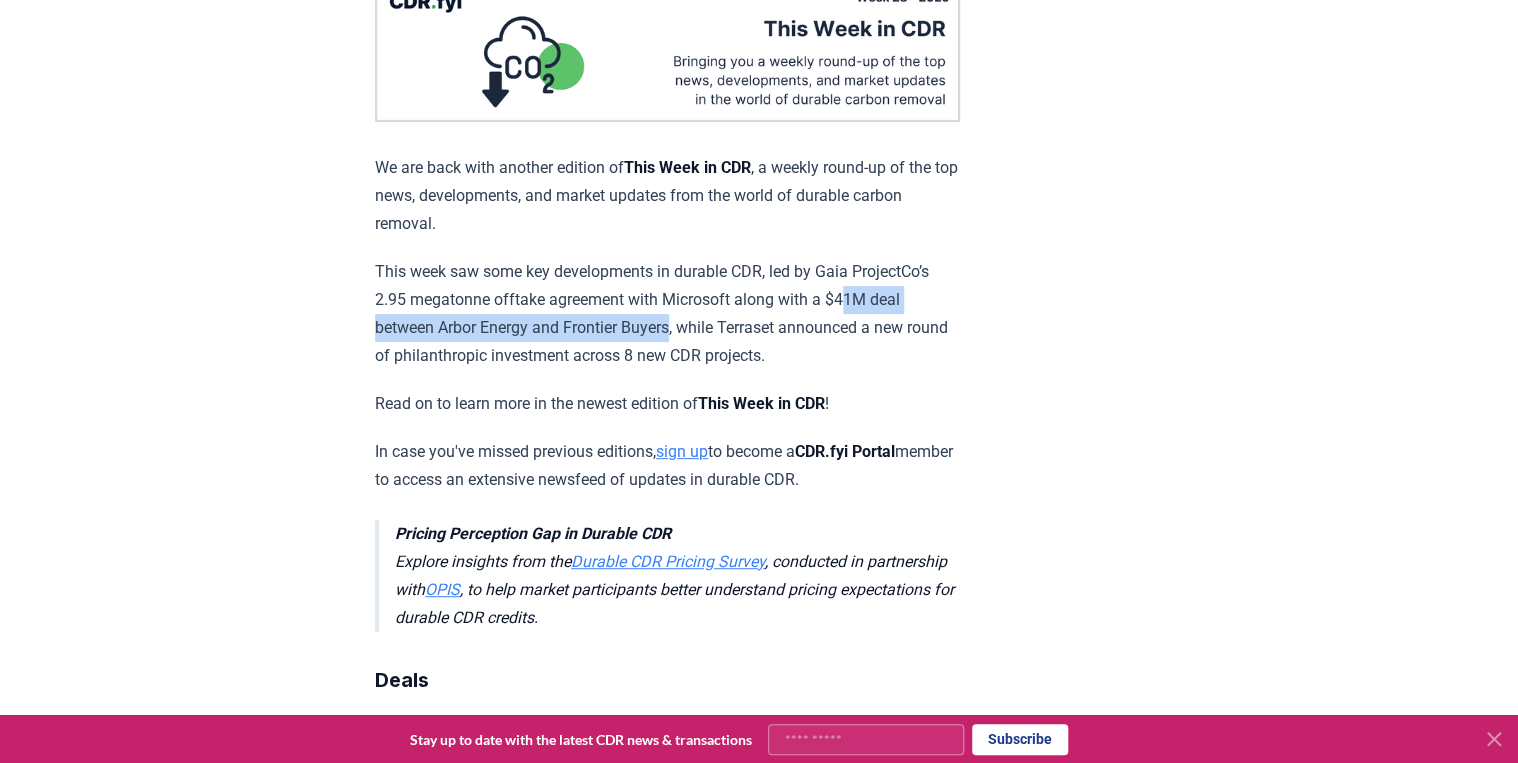 drag, startPoint x: 852, startPoint y: 300, endPoint x: 684, endPoint y: 325, distance: 169.84993 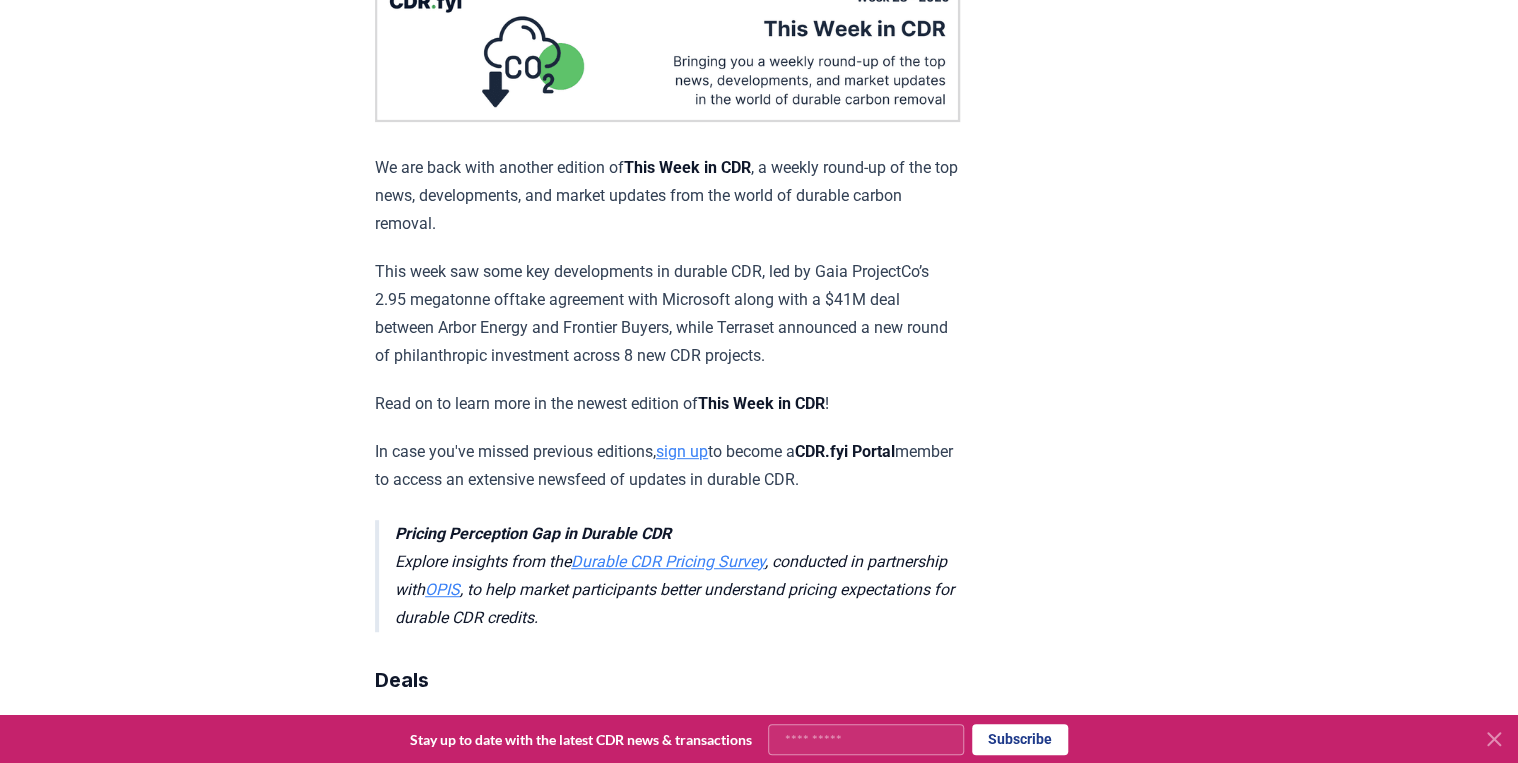 drag, startPoint x: 684, startPoint y: 325, endPoint x: 836, endPoint y: 316, distance: 152.26622 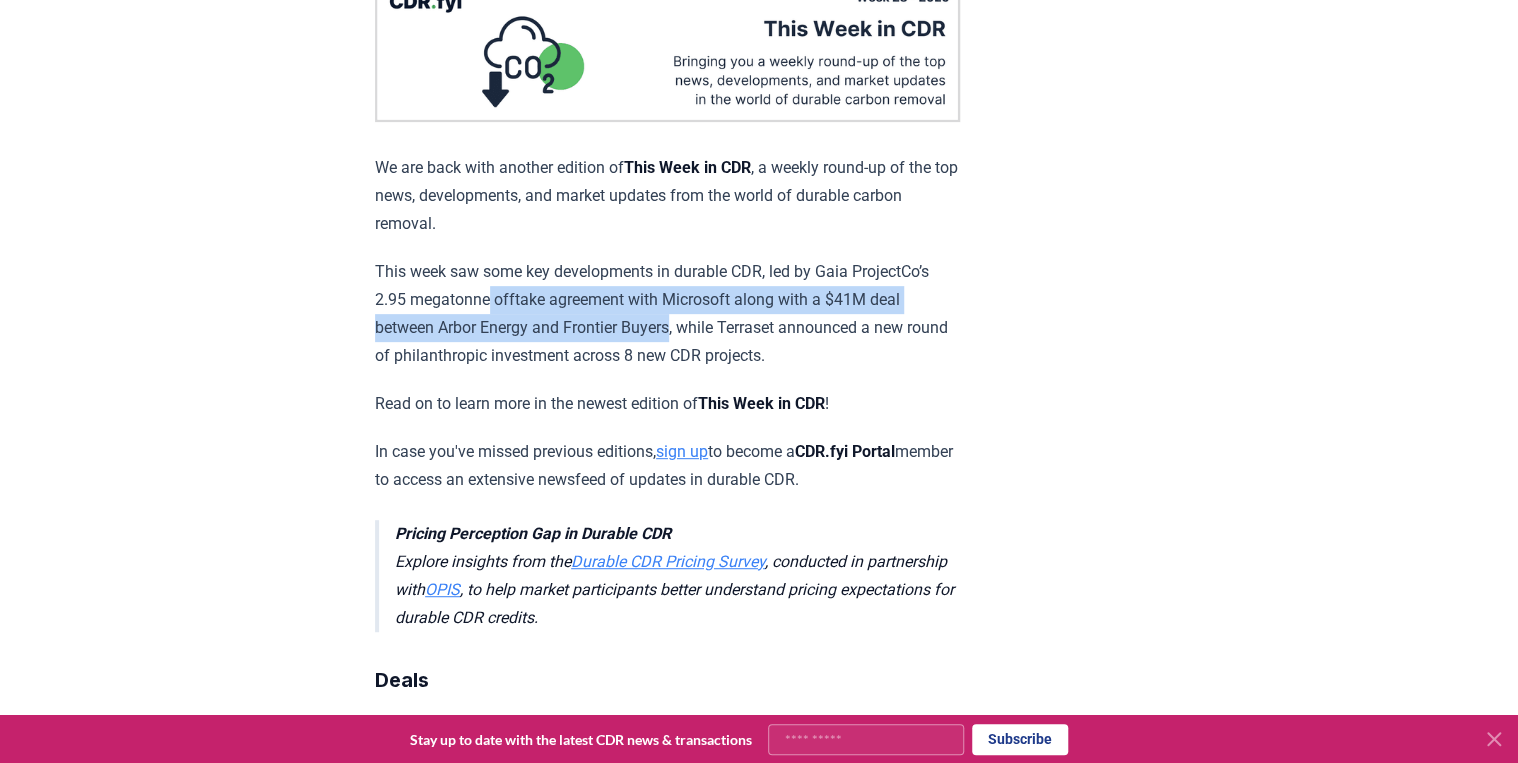 drag, startPoint x: 494, startPoint y: 299, endPoint x: 684, endPoint y: 316, distance: 190.759 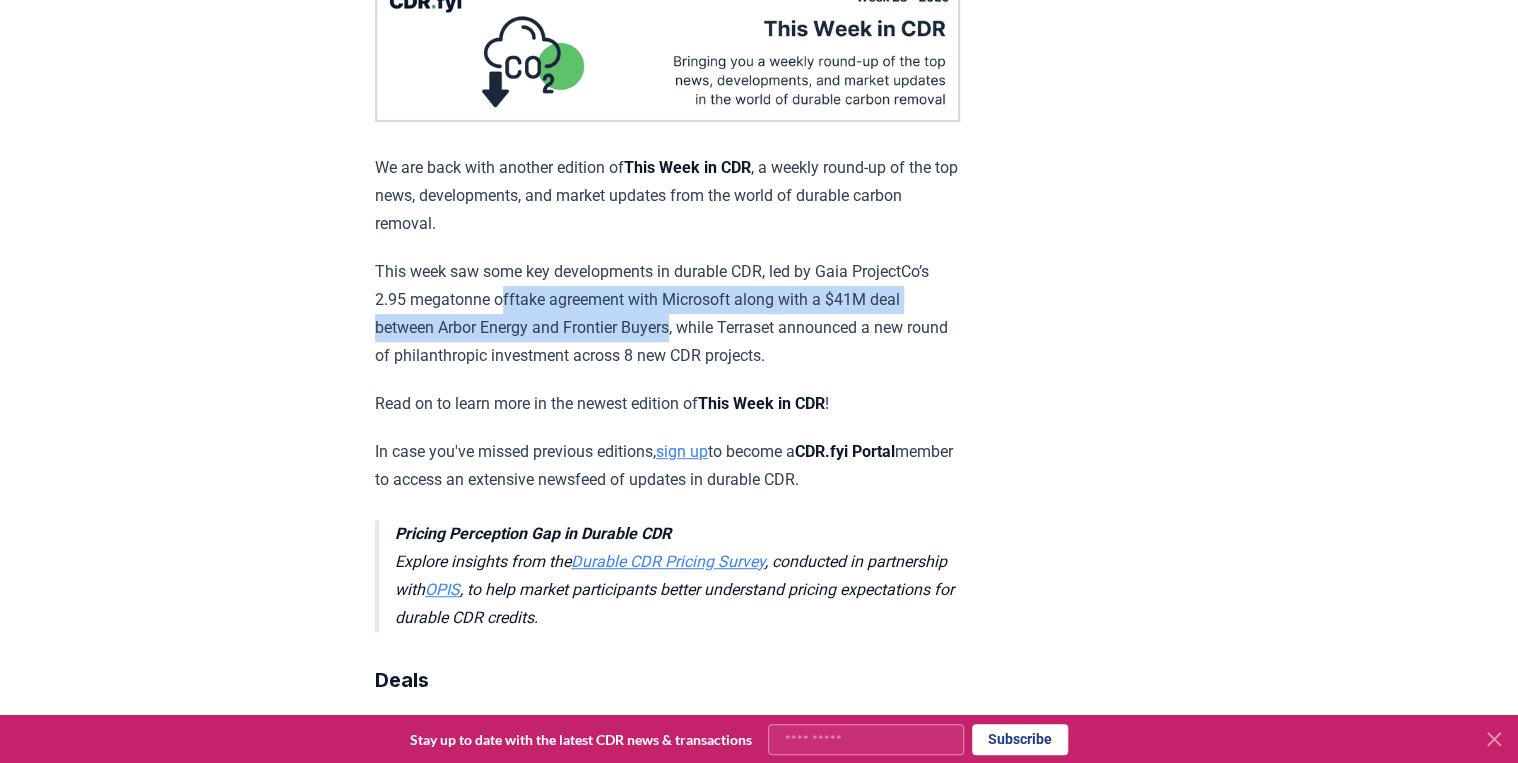 drag, startPoint x: 507, startPoint y: 297, endPoint x: 681, endPoint y: 329, distance: 176.91806 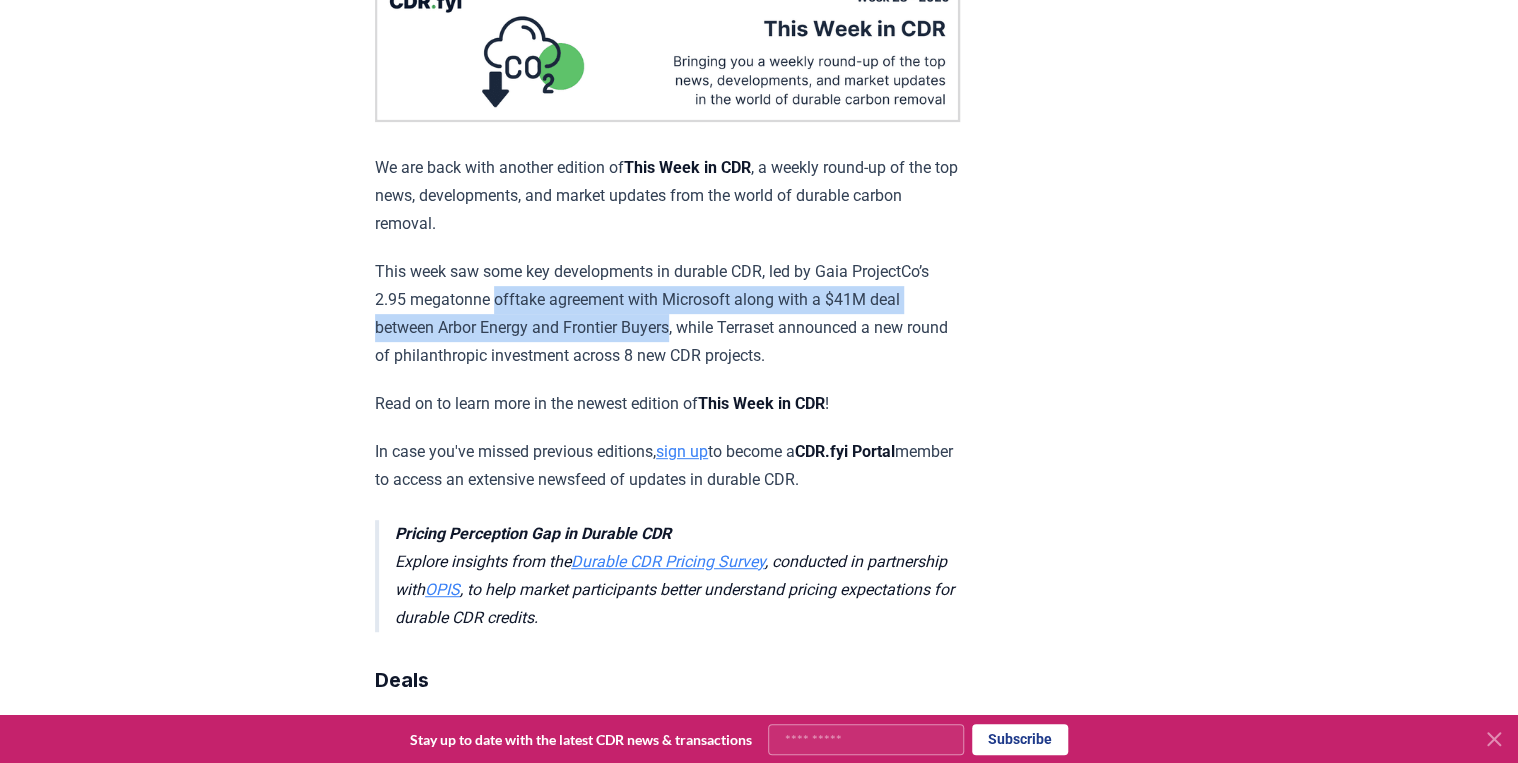 drag, startPoint x: 500, startPoint y: 299, endPoint x: 684, endPoint y: 323, distance: 185.55861 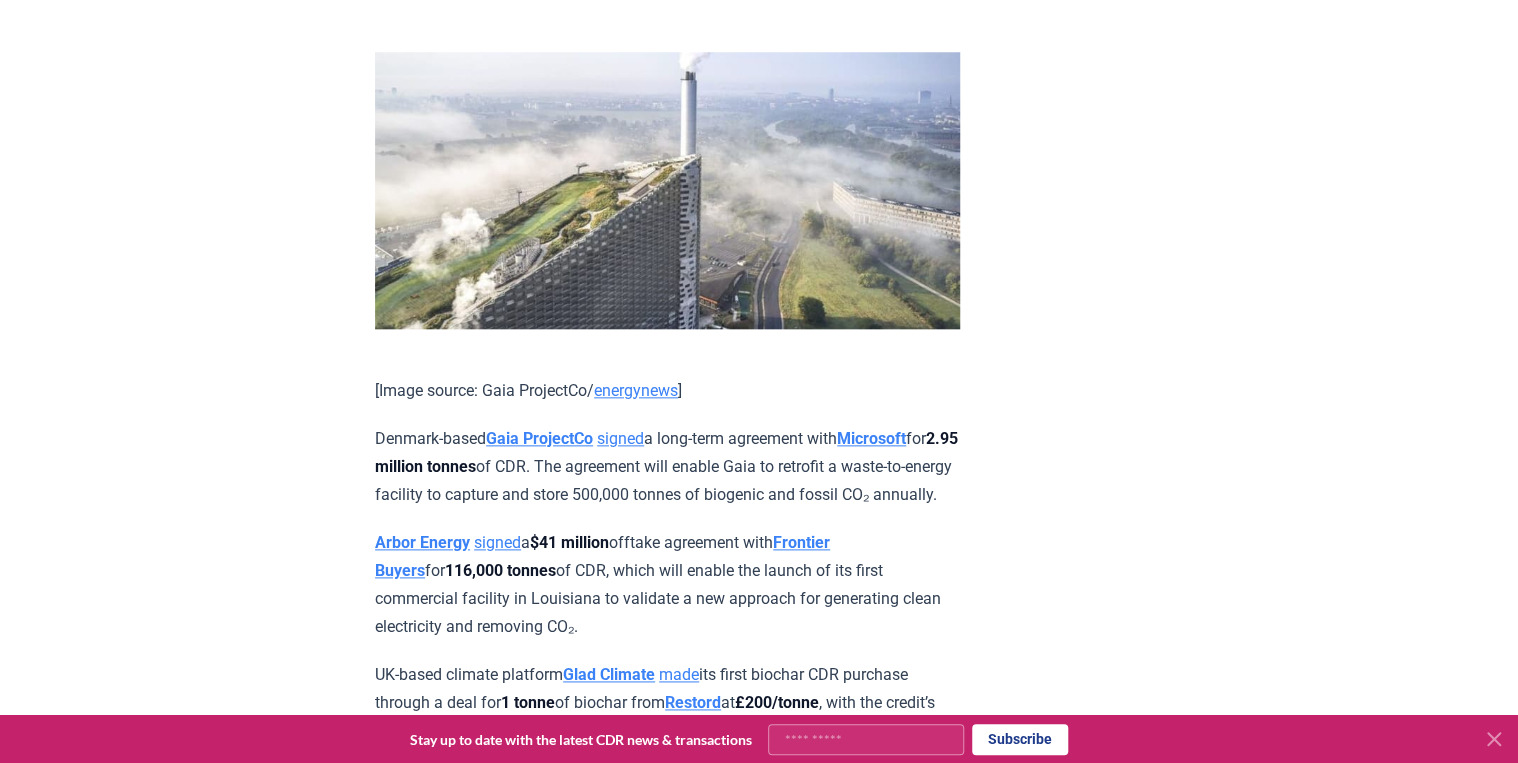 scroll, scrollTop: 960, scrollLeft: 0, axis: vertical 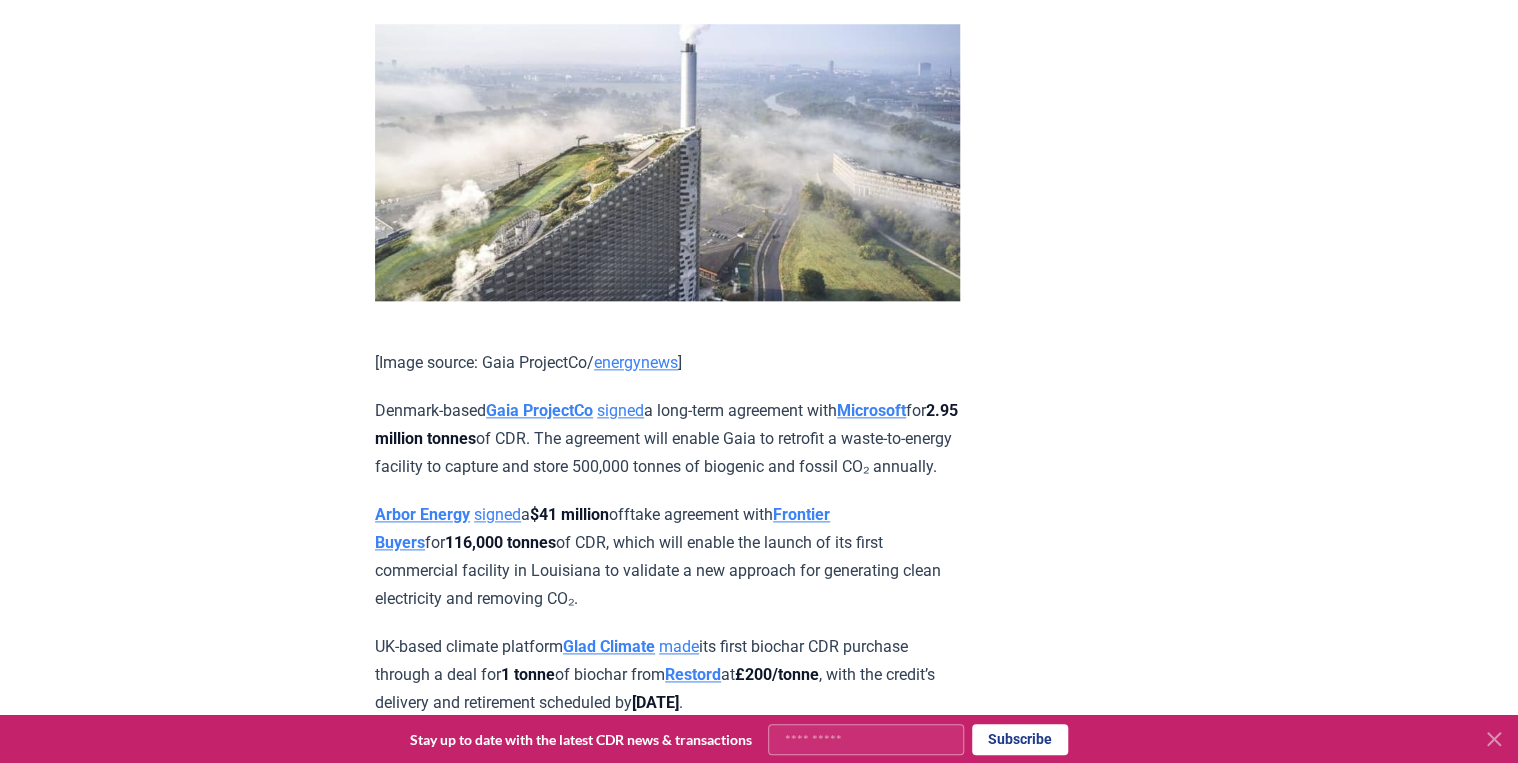 drag, startPoint x: 363, startPoint y: 538, endPoint x: 571, endPoint y: 621, distance: 223.94865 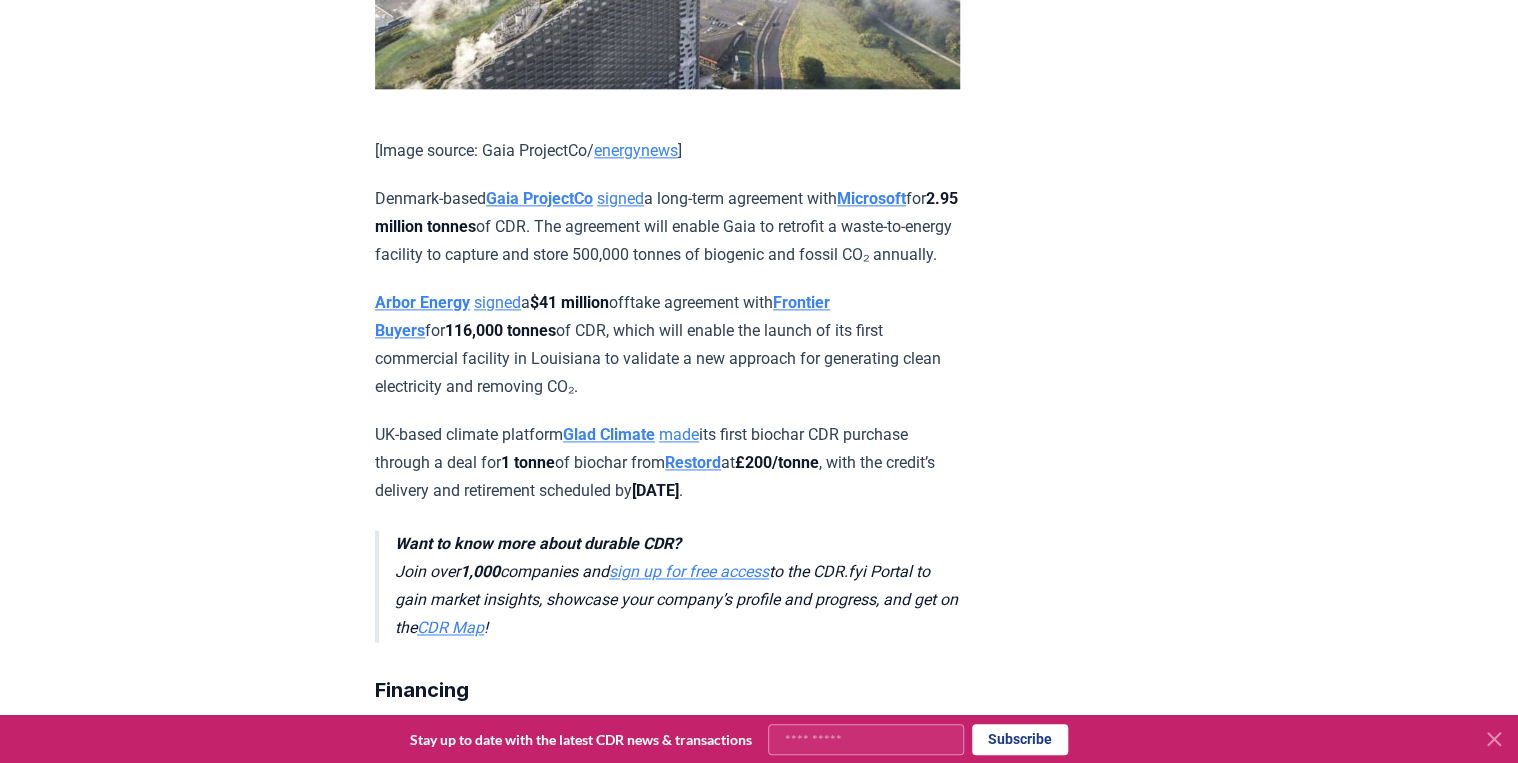 scroll, scrollTop: 1200, scrollLeft: 0, axis: vertical 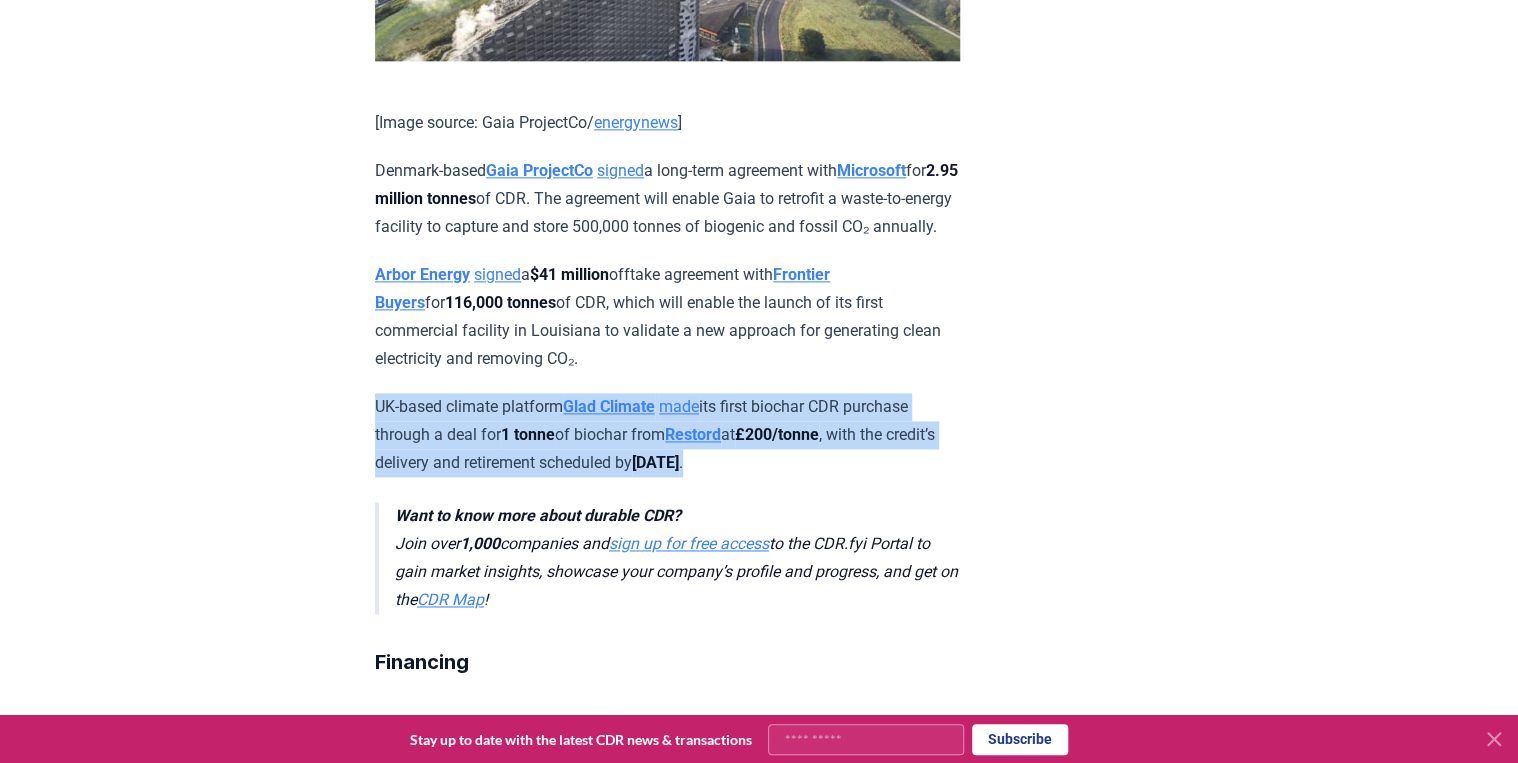 drag, startPoint x: 448, startPoint y: 430, endPoint x: 863, endPoint y: 490, distance: 419.3149 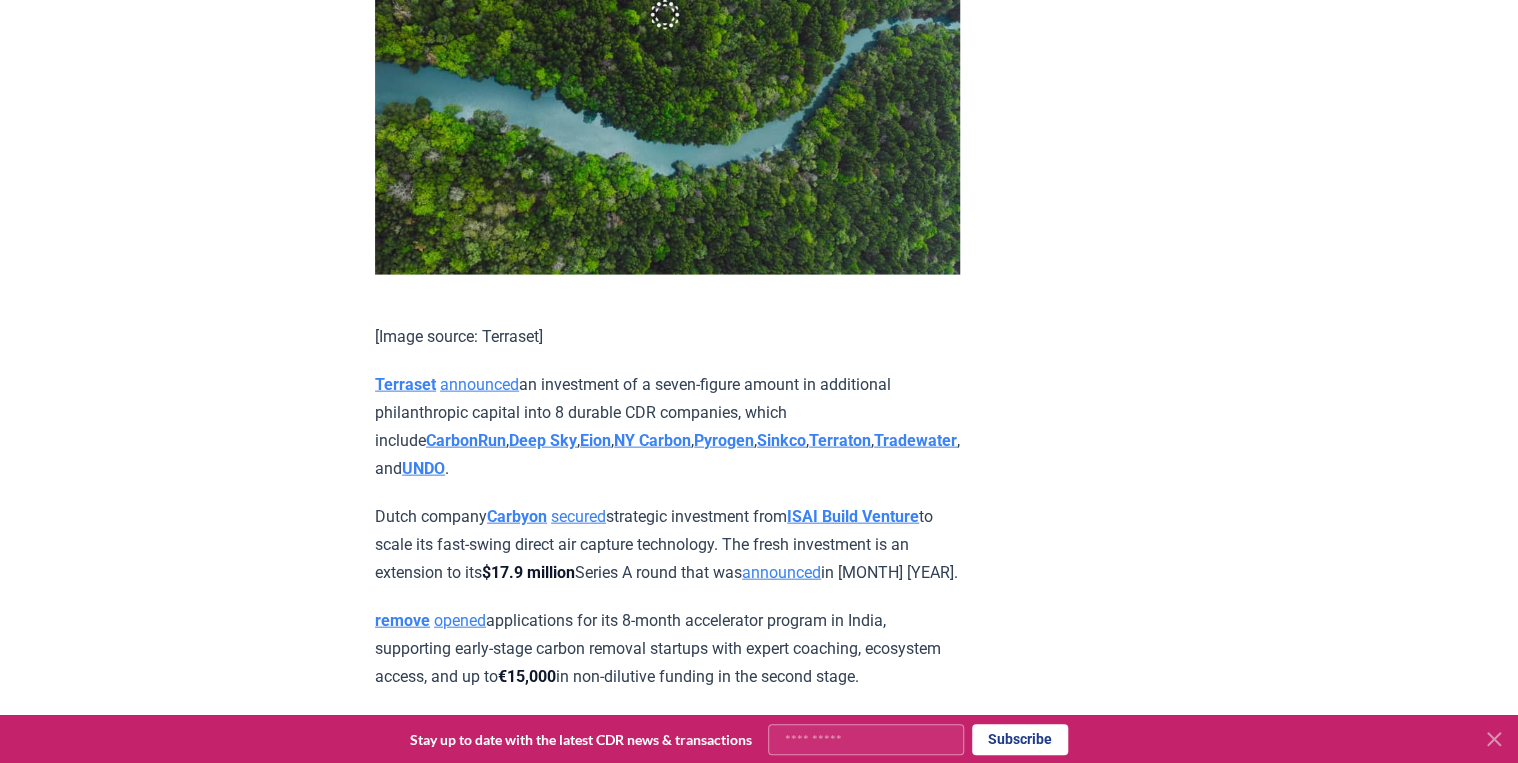 scroll, scrollTop: 2000, scrollLeft: 0, axis: vertical 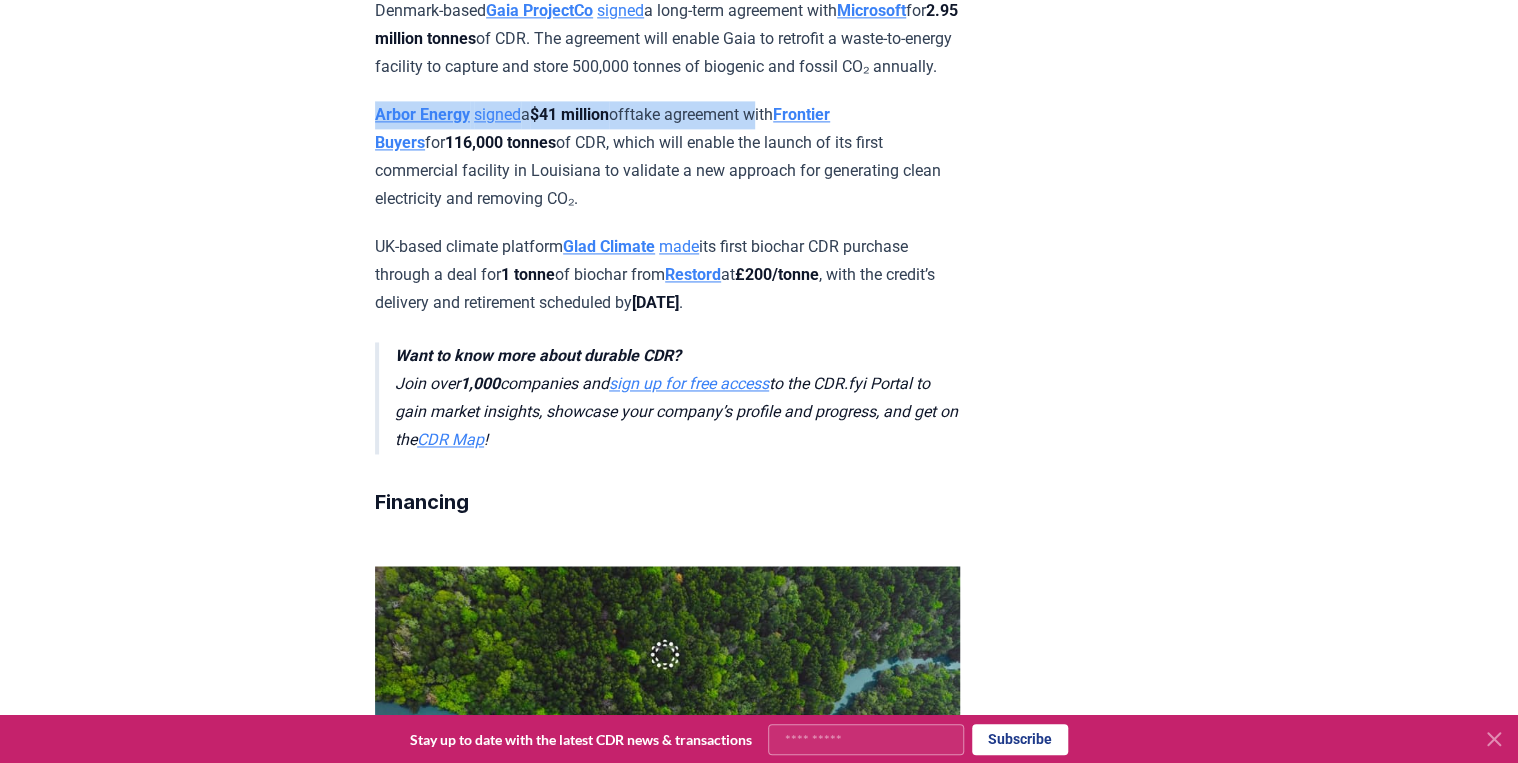drag, startPoint x: 364, startPoint y: 135, endPoint x: 780, endPoint y: 146, distance: 416.14542 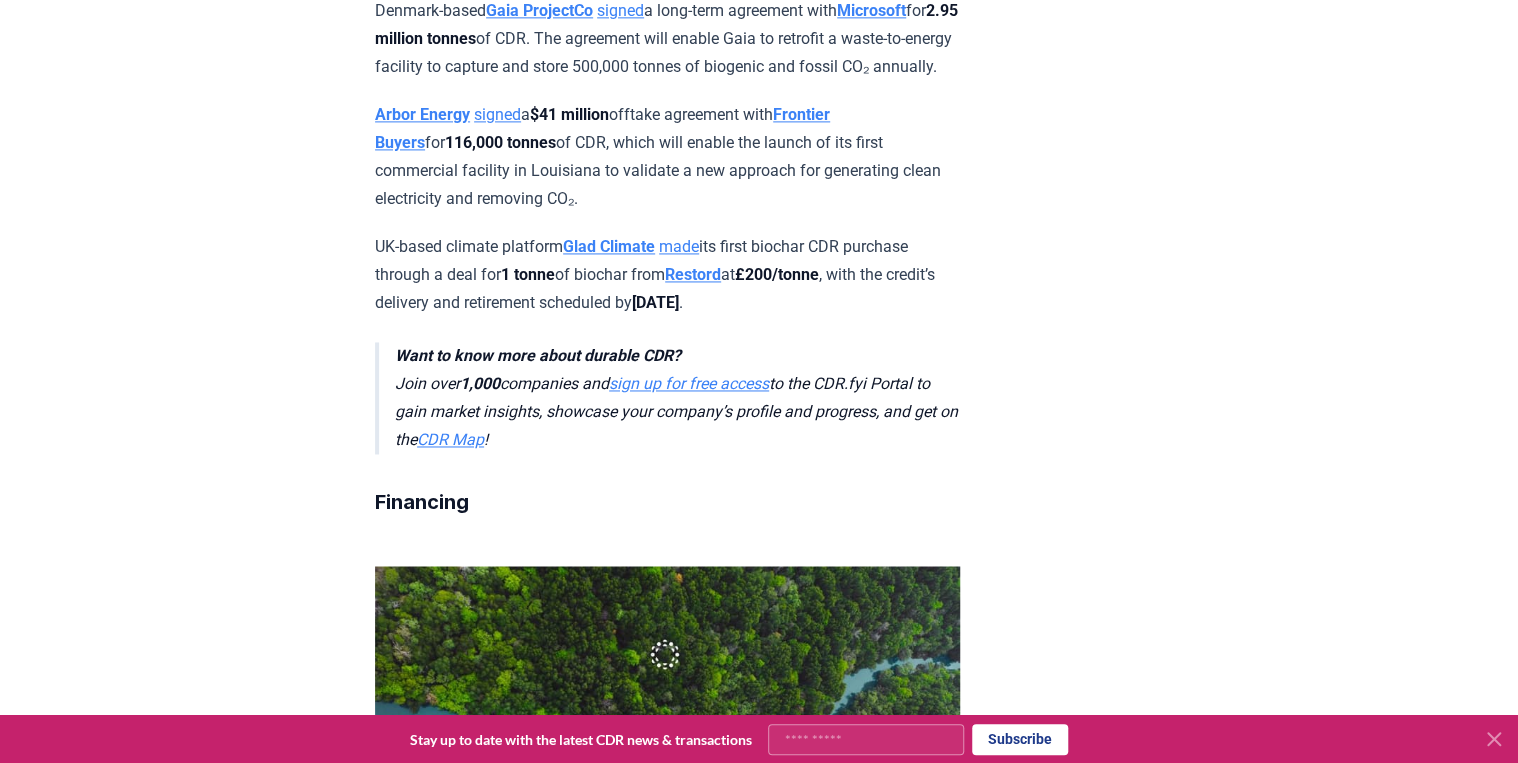 click on "This Week in CDR - Week [NUMBER], [YEAR] We are back with another edition of This Week in CDR, a weekly round-up of the top news, developments, and market updates from the world of durable carbon removal. This week saw some key developments in durable CDR, led by Gaia ProjectCo’s 2.95 megatonne offtake agreement with Microsoft along with a $41M deal between Arbor Energy and Frontier Buyers, while Terraset announced a new round of philanthropic investment across 8 new CDR projects. Read on to learn more in the newest edition of This Week in CDR ! In case you've missed previous editions, sign up to become a CDR.fyi Portal member to access an extensive newsfeed of updates in durable CDR. Pricing Perception Gap in Durable CDR Explore insights from the Durable CDR Pricing Survey , conducted in partnership with OPIS , to help market participants better understand pricing expectations for durable CDR credits. Deals [Image source: Gaia ProjectCo/ energynews ] Denmark-based Gaia ProjectCo signed" at bounding box center [759, 1305] 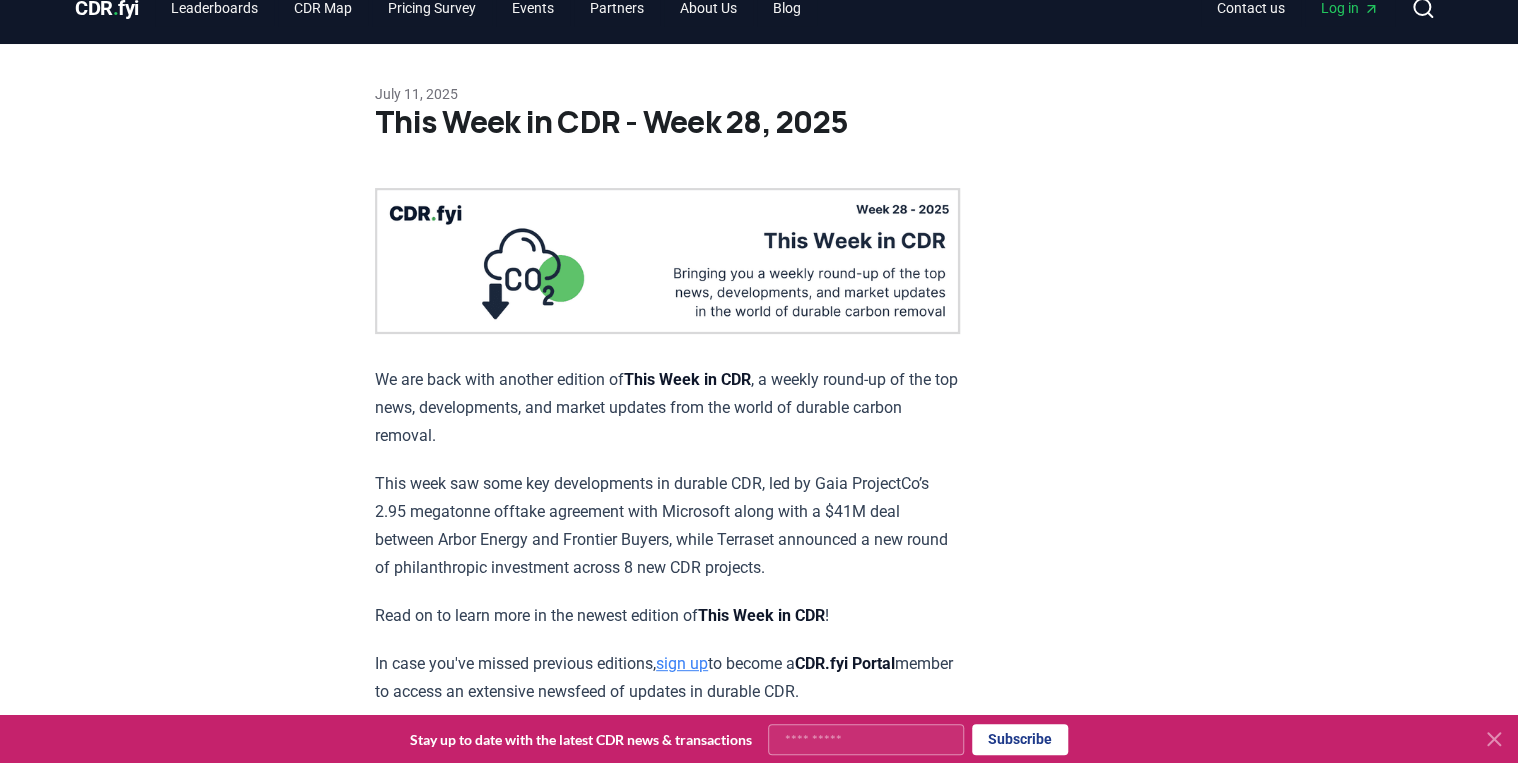 scroll, scrollTop: 0, scrollLeft: 0, axis: both 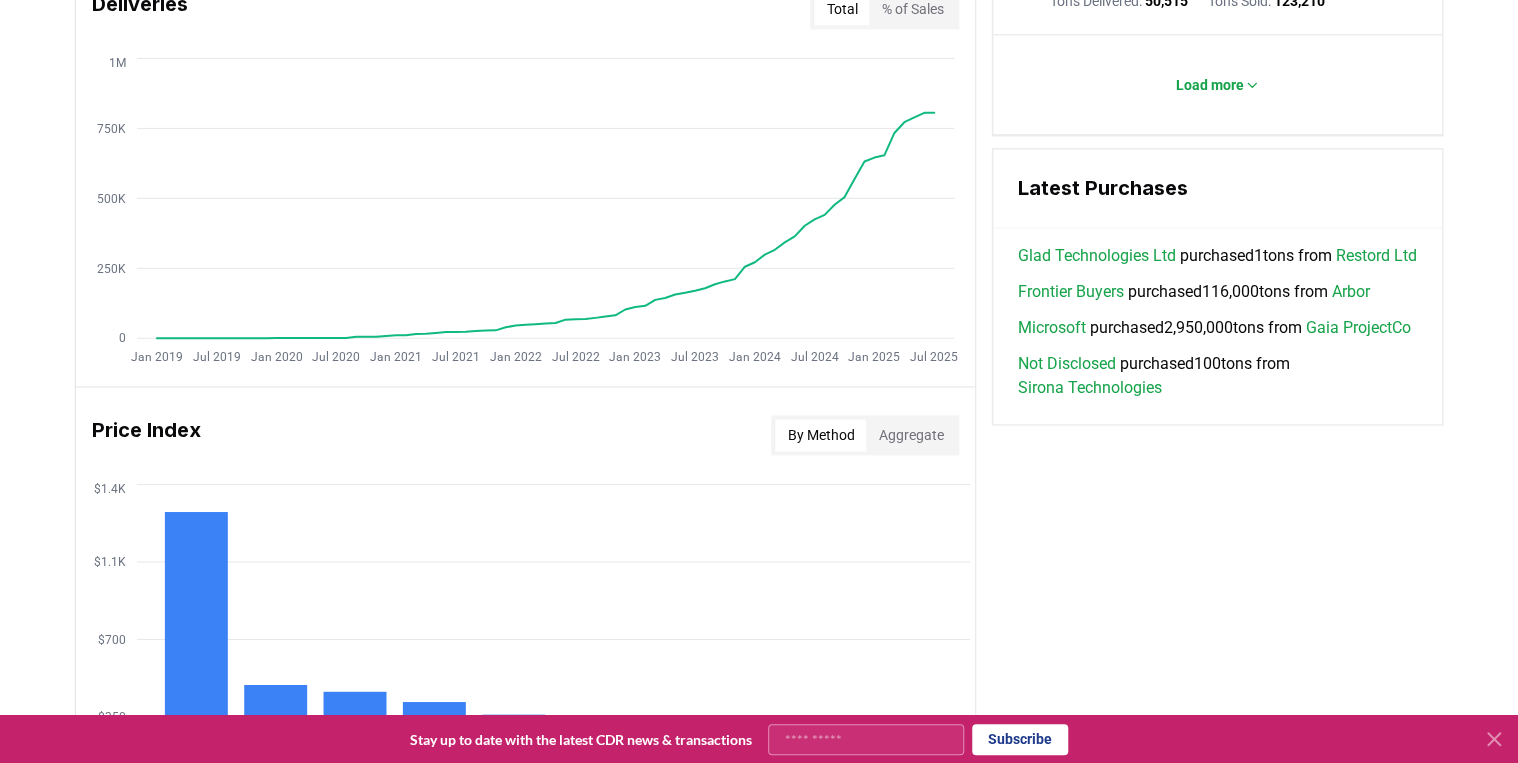 click on "Aggregate" at bounding box center (910, 435) 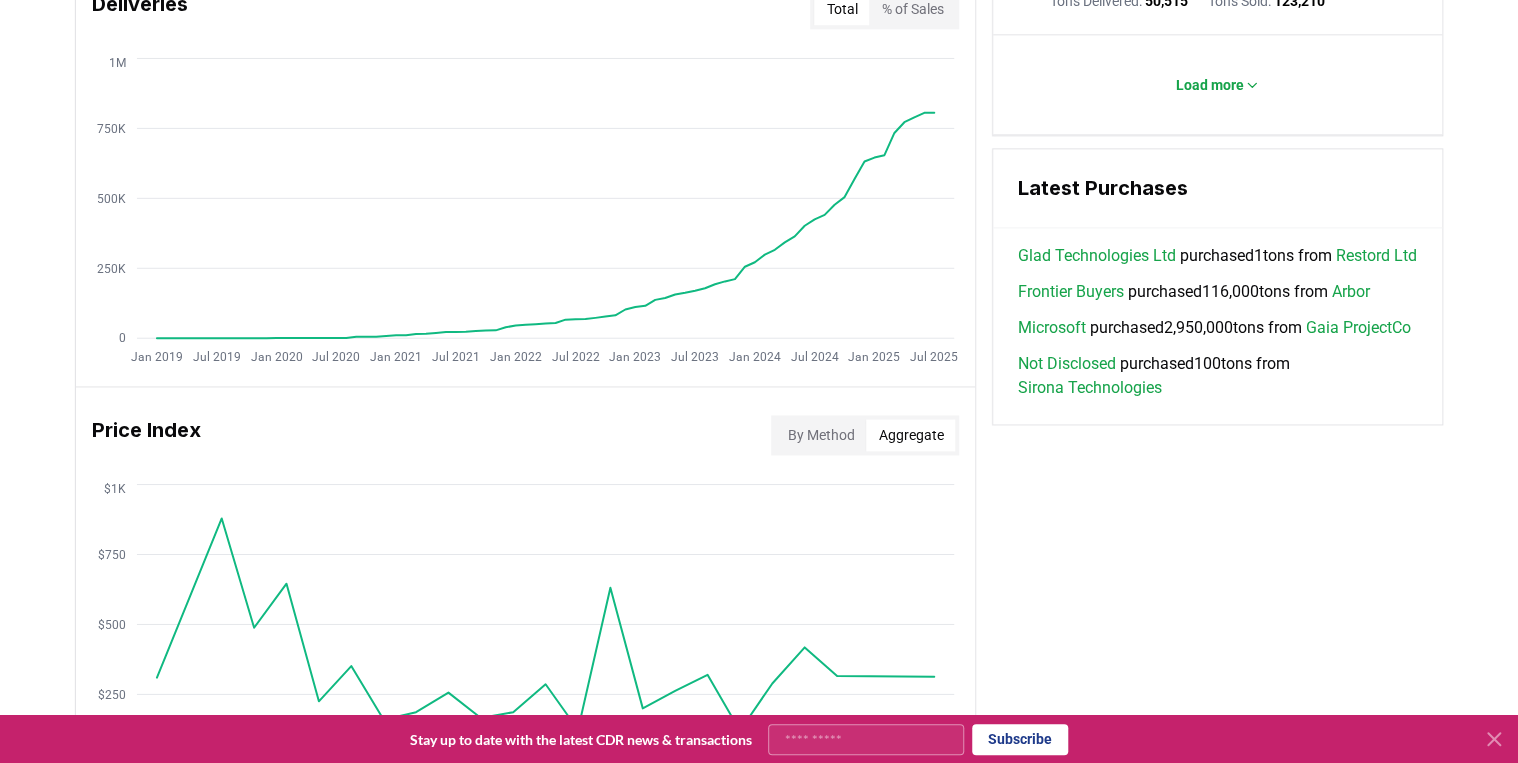 click on "By Method" at bounding box center (820, 435) 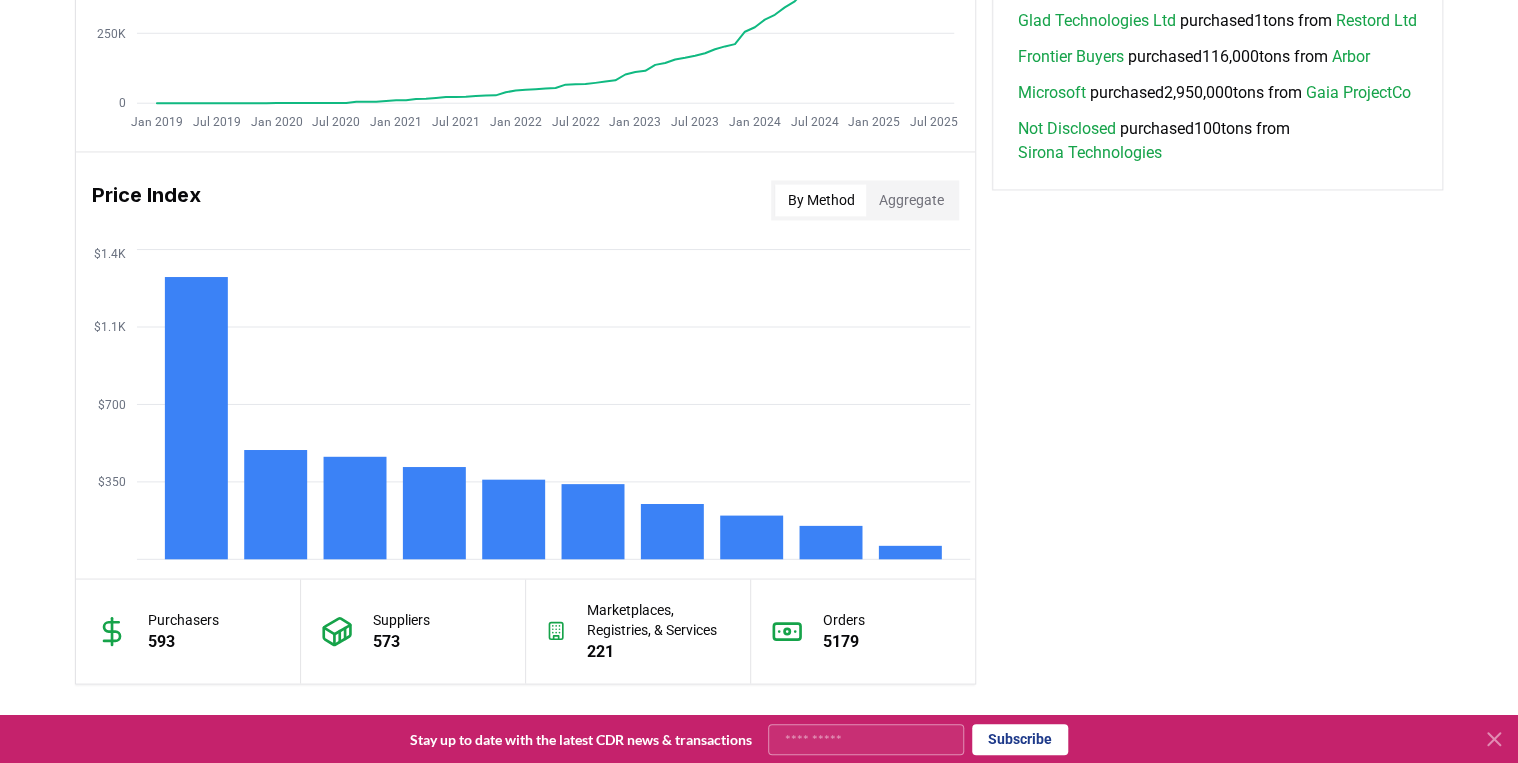 scroll, scrollTop: 1520, scrollLeft: 0, axis: vertical 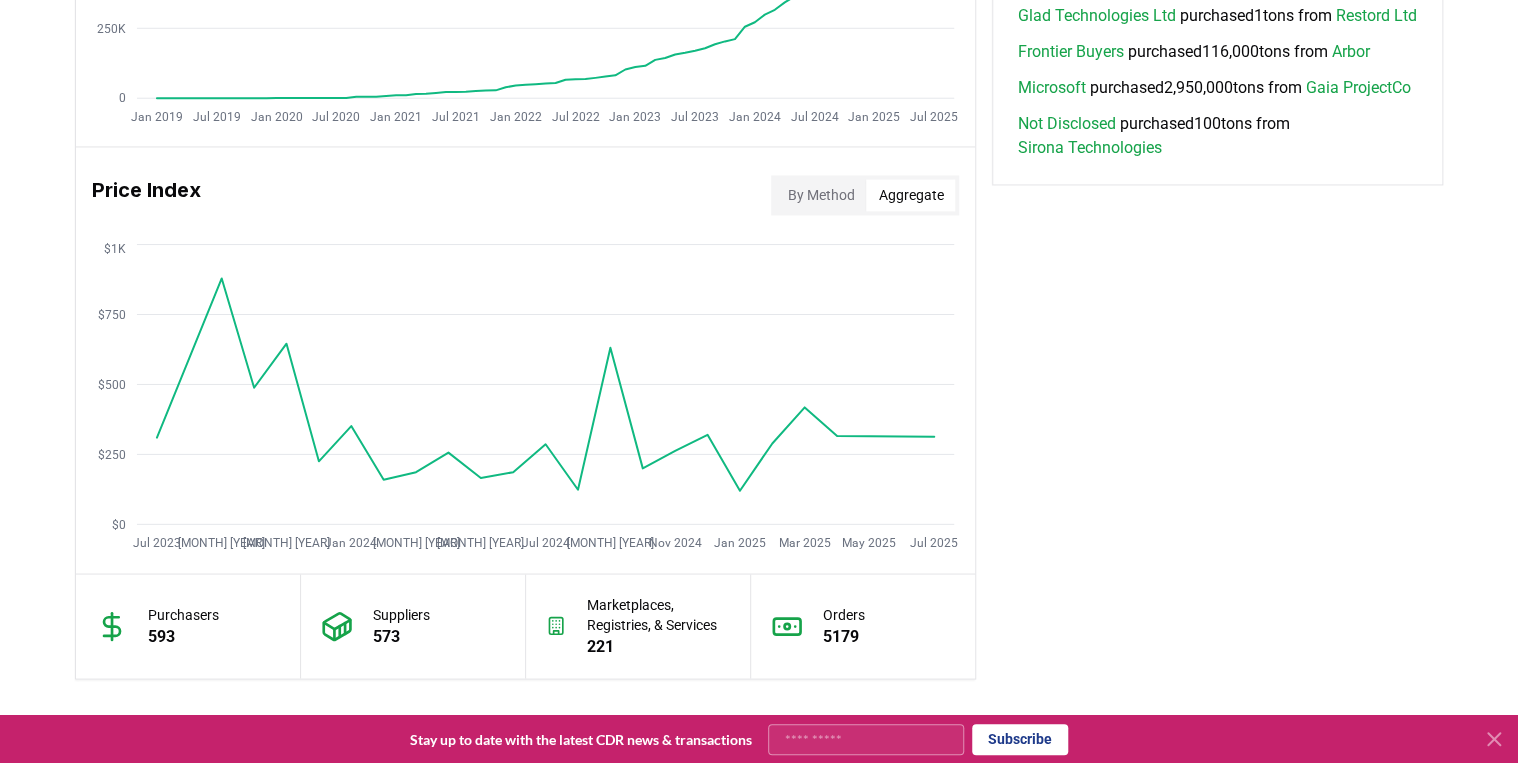 click on "Aggregate" at bounding box center [910, 195] 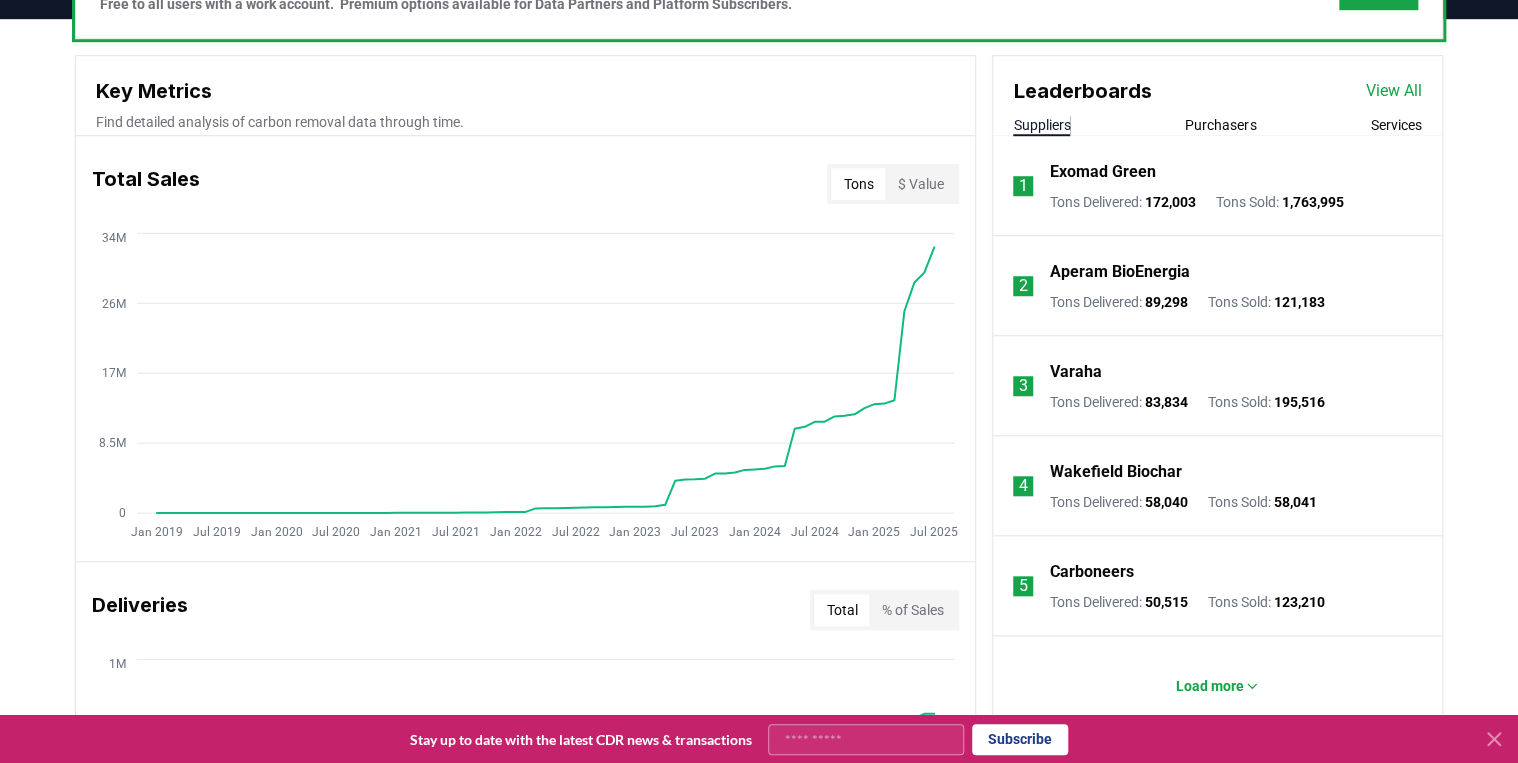 scroll, scrollTop: 640, scrollLeft: 0, axis: vertical 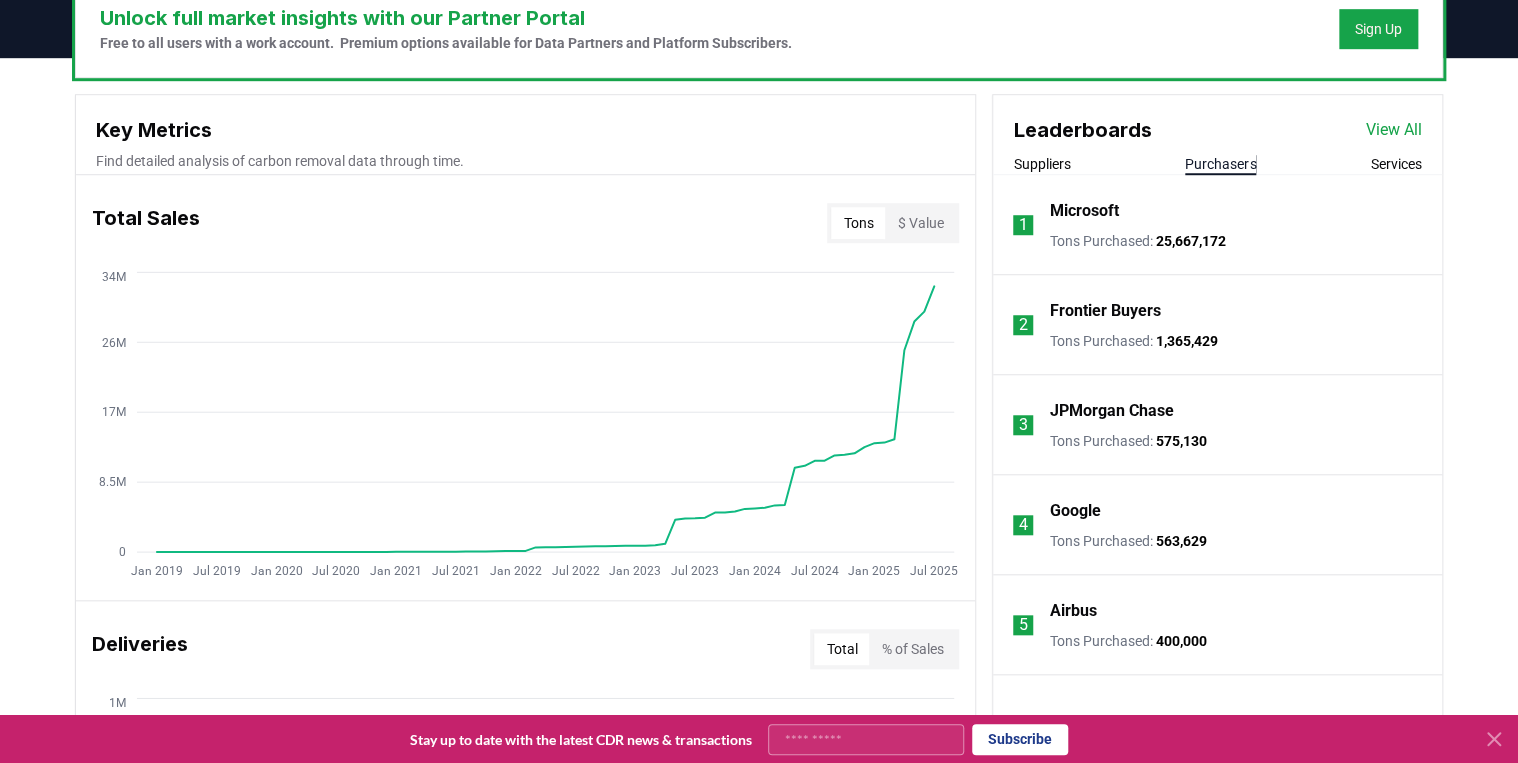 click on "Purchasers" at bounding box center (1220, 164) 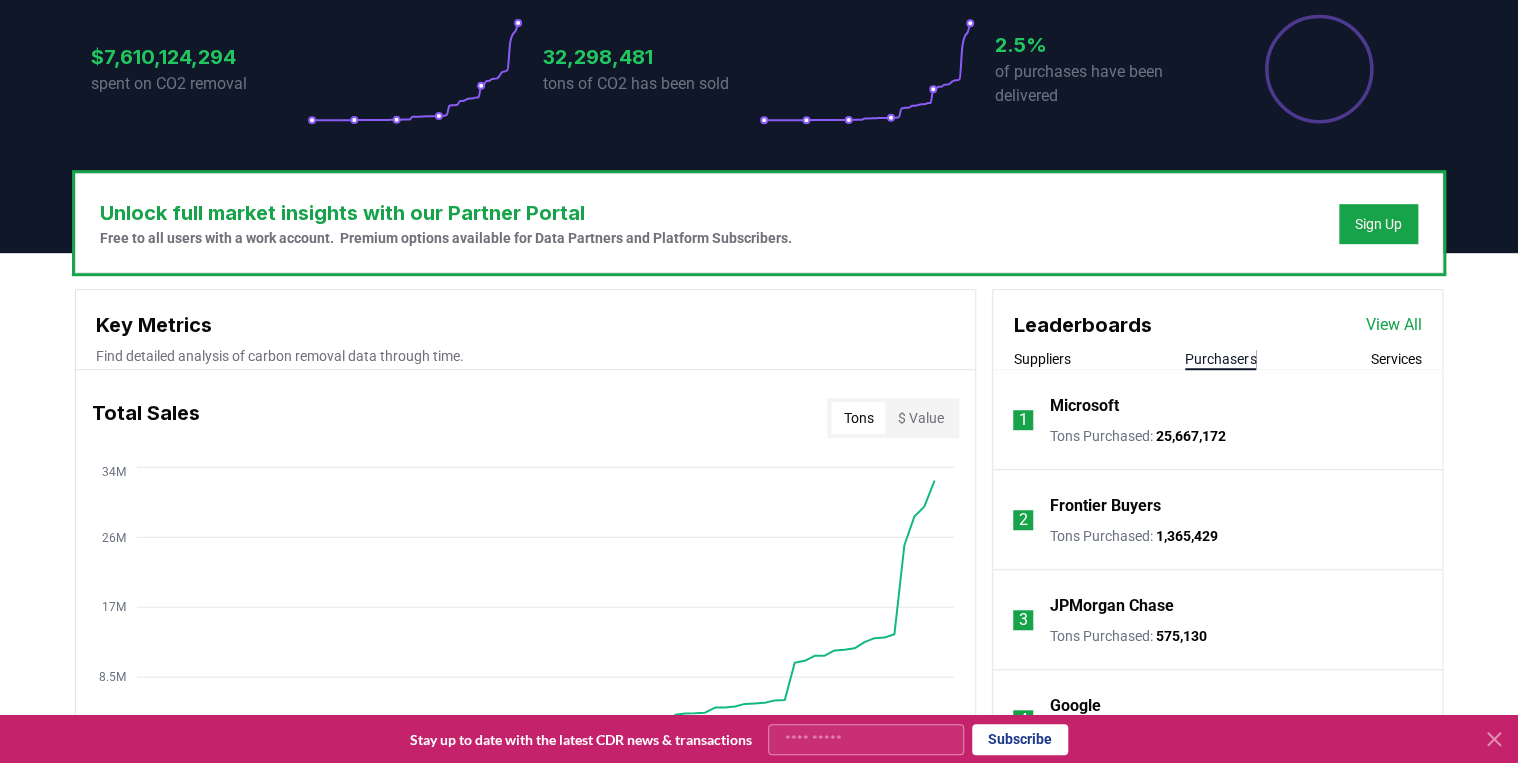 scroll, scrollTop: 0, scrollLeft: 0, axis: both 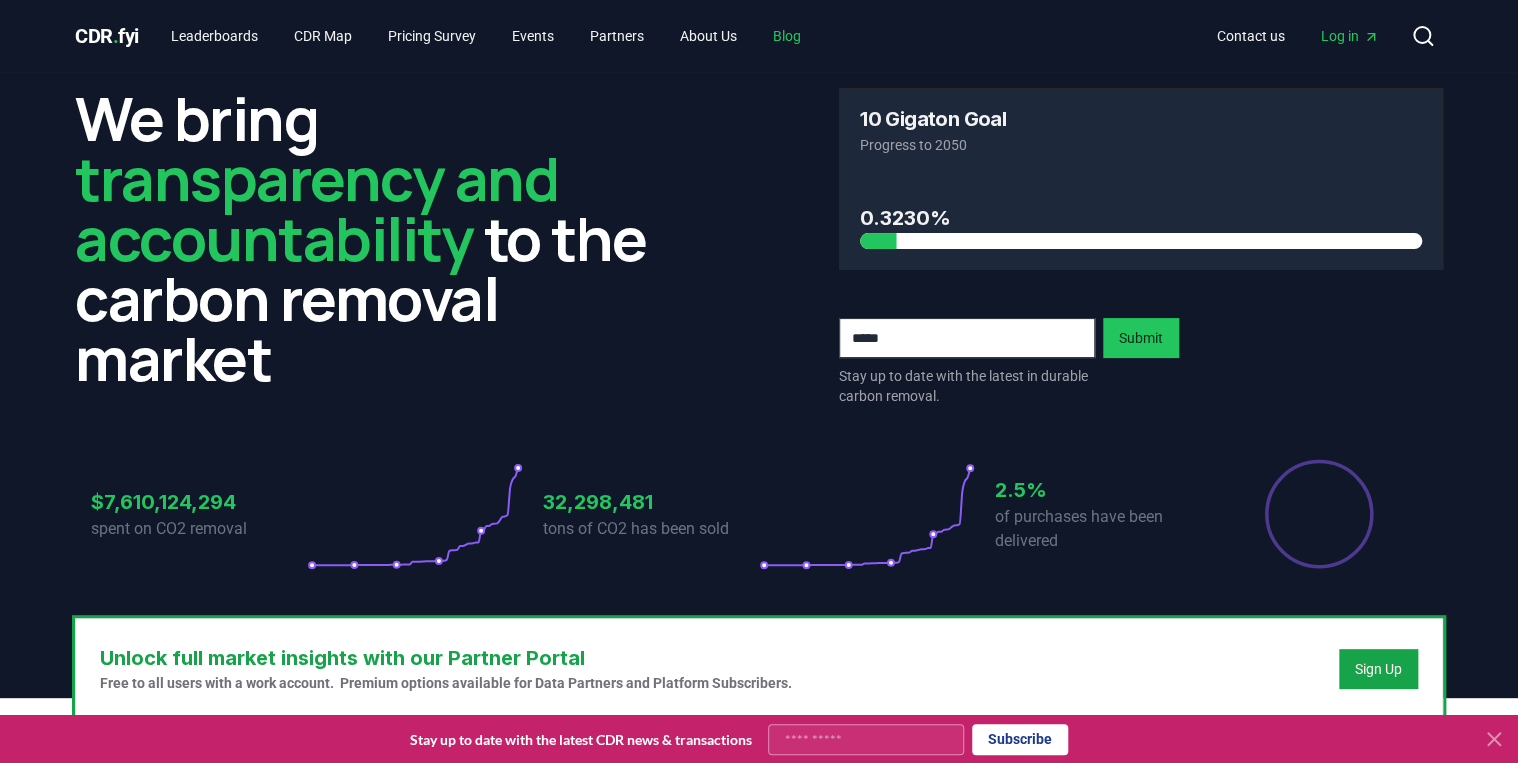 click on "Blog" at bounding box center (787, 36) 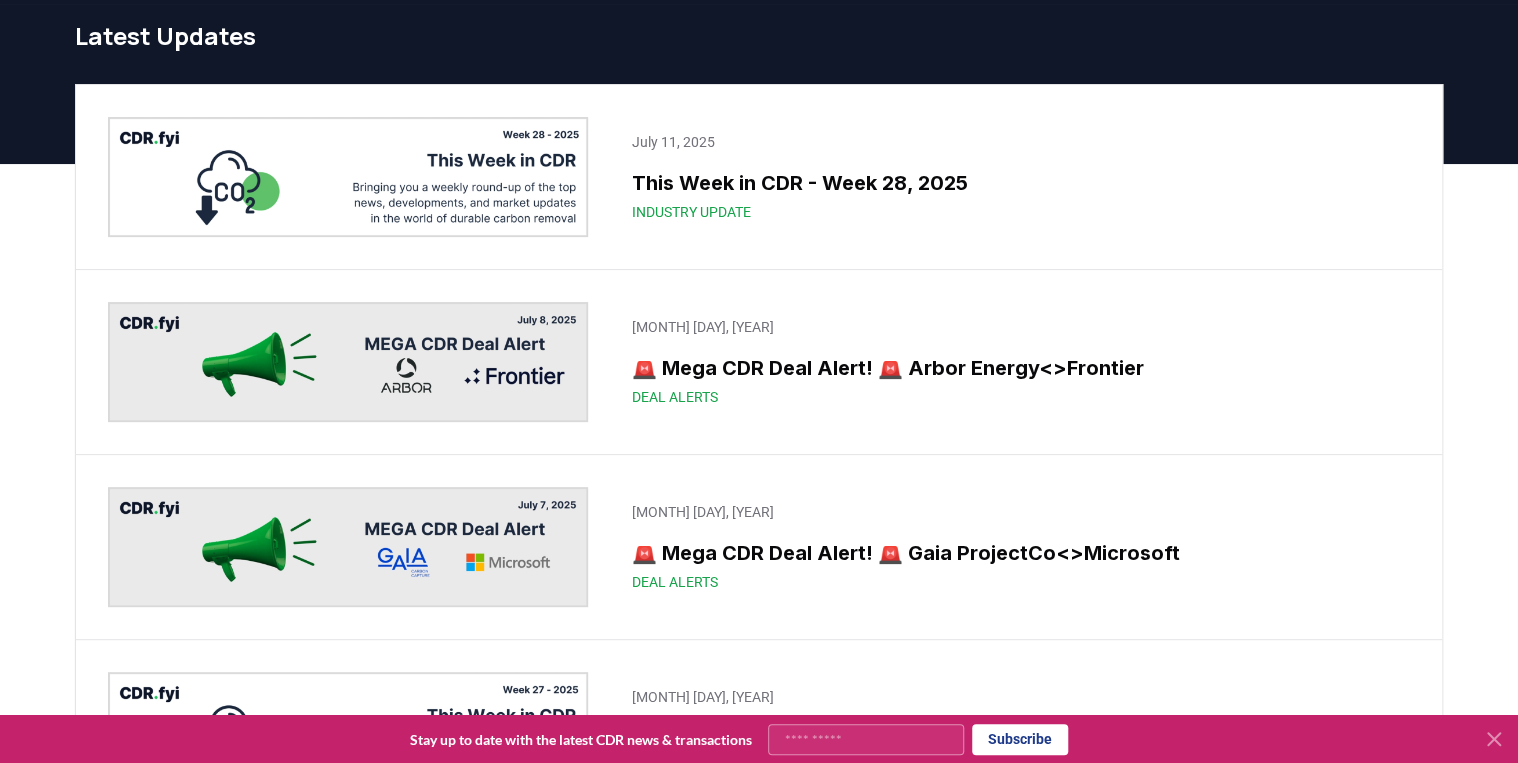 scroll, scrollTop: 0, scrollLeft: 0, axis: both 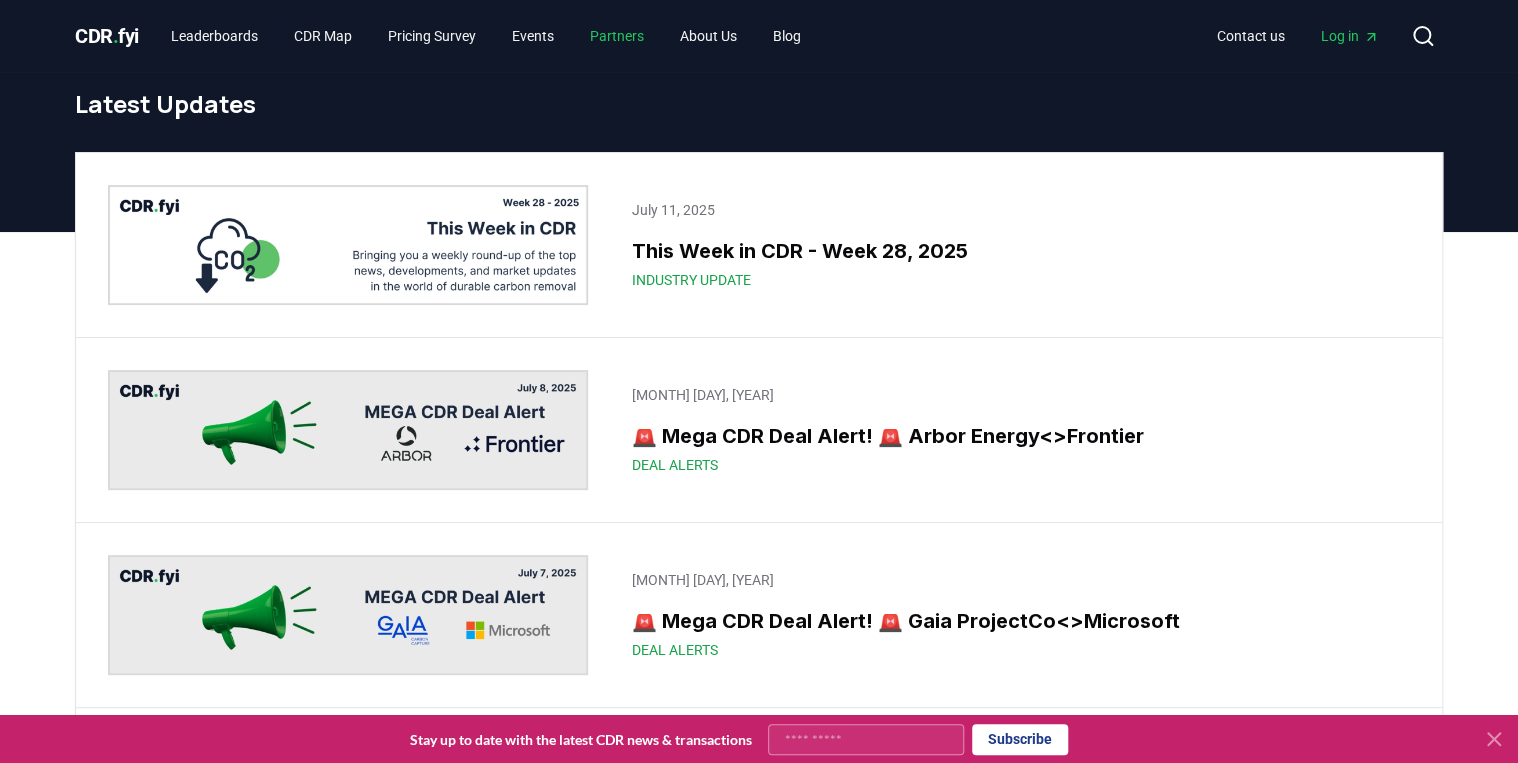 click on "Partners" at bounding box center (617, 36) 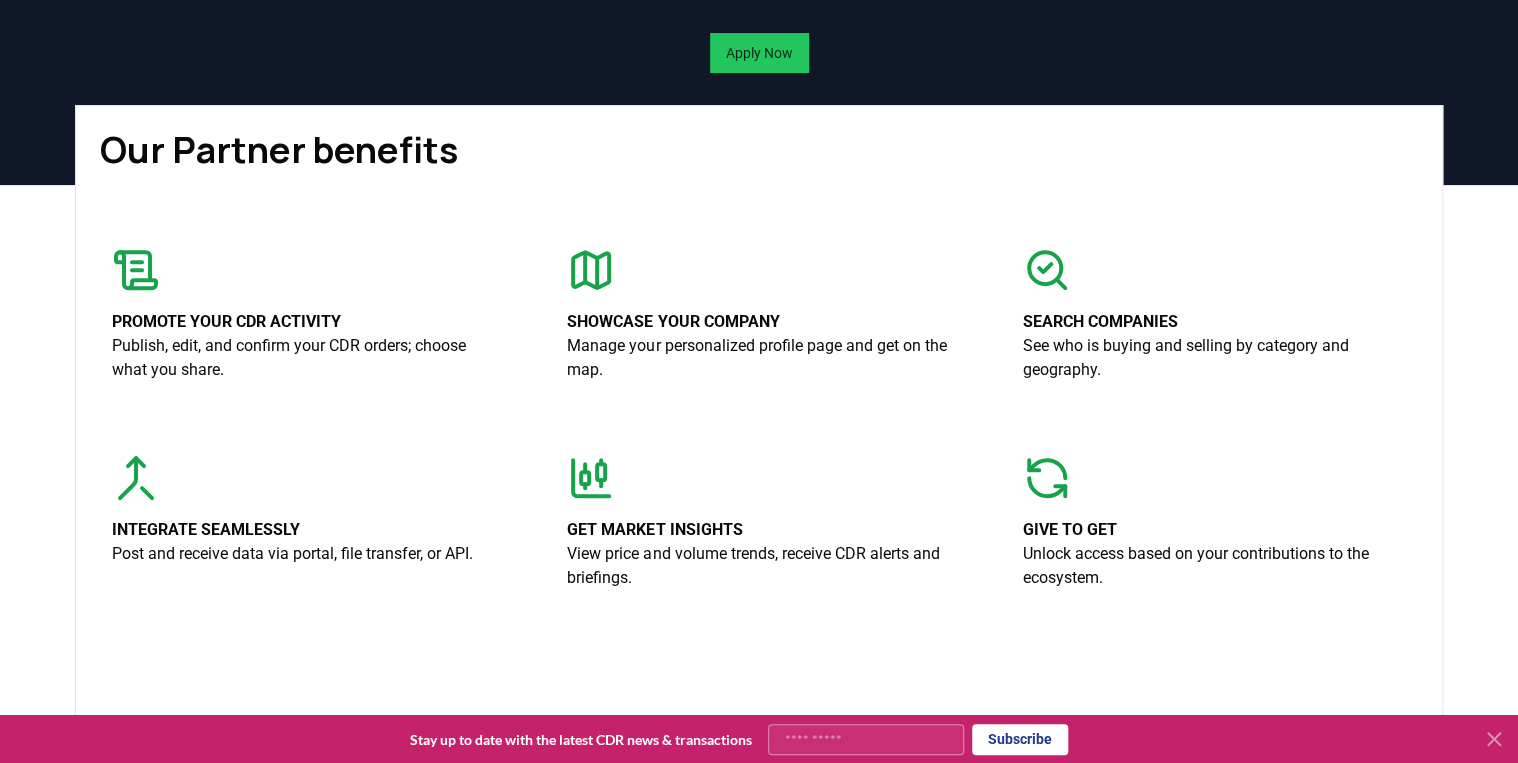 scroll, scrollTop: 0, scrollLeft: 0, axis: both 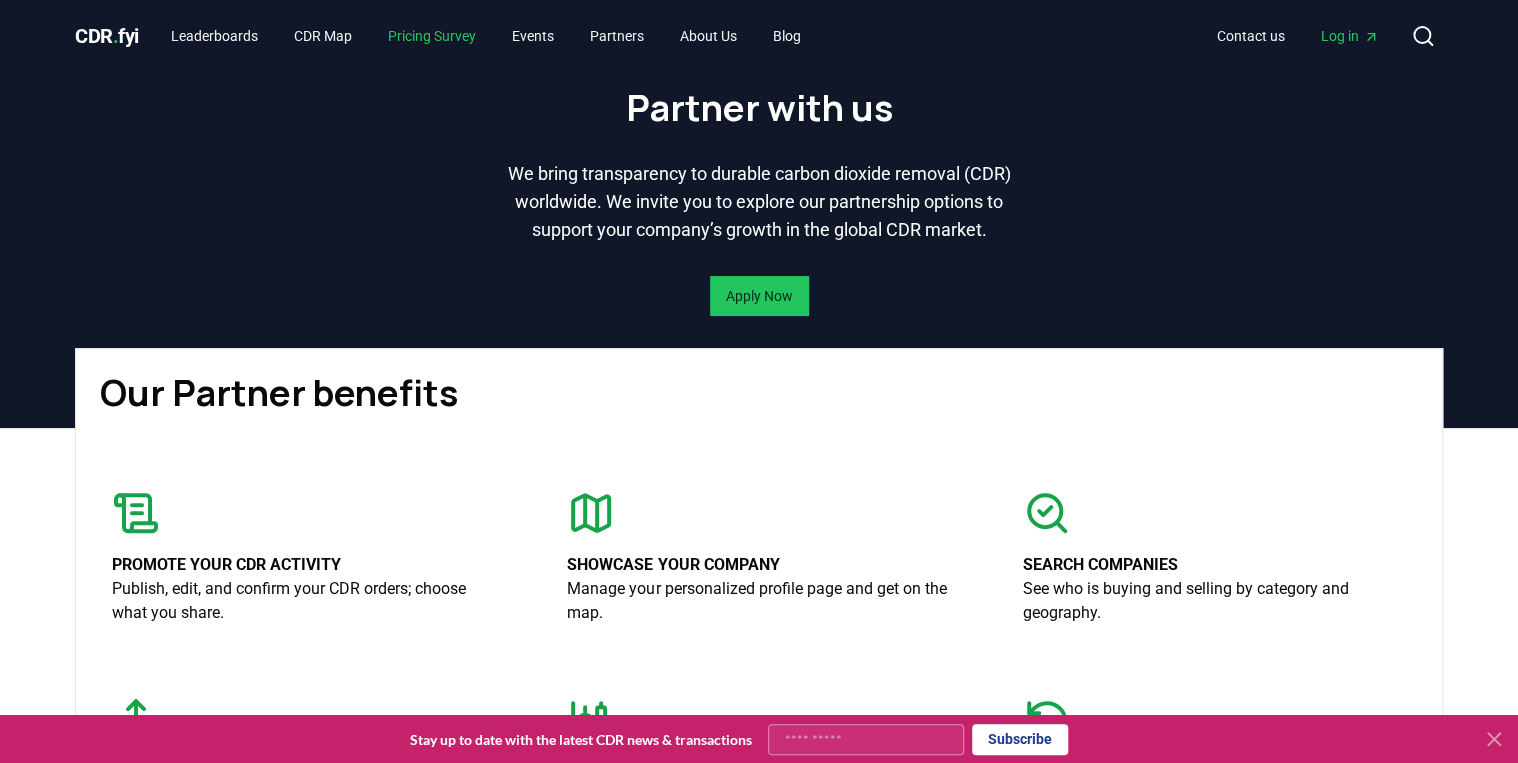 click on "Pricing Survey" at bounding box center (432, 36) 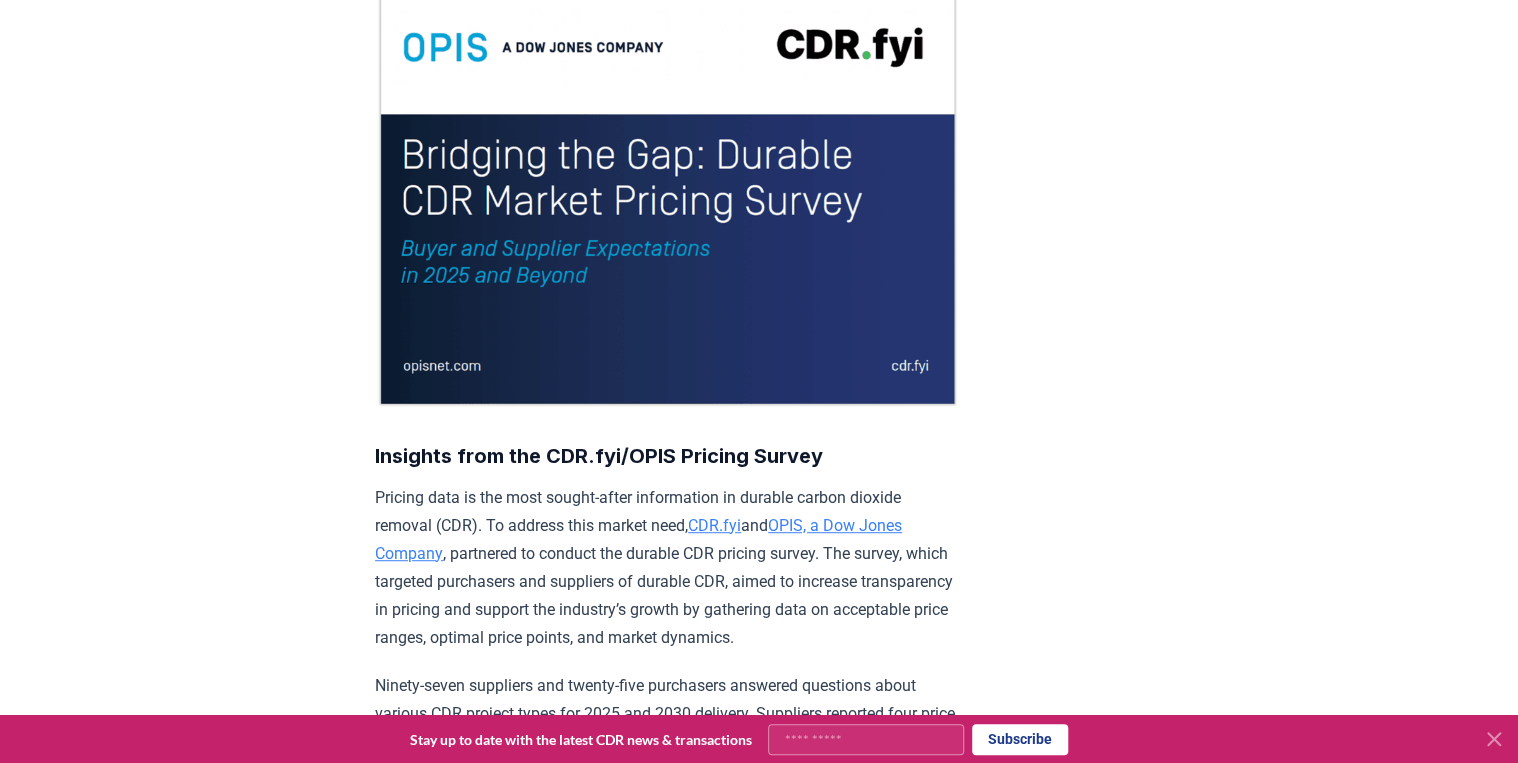 scroll, scrollTop: 240, scrollLeft: 0, axis: vertical 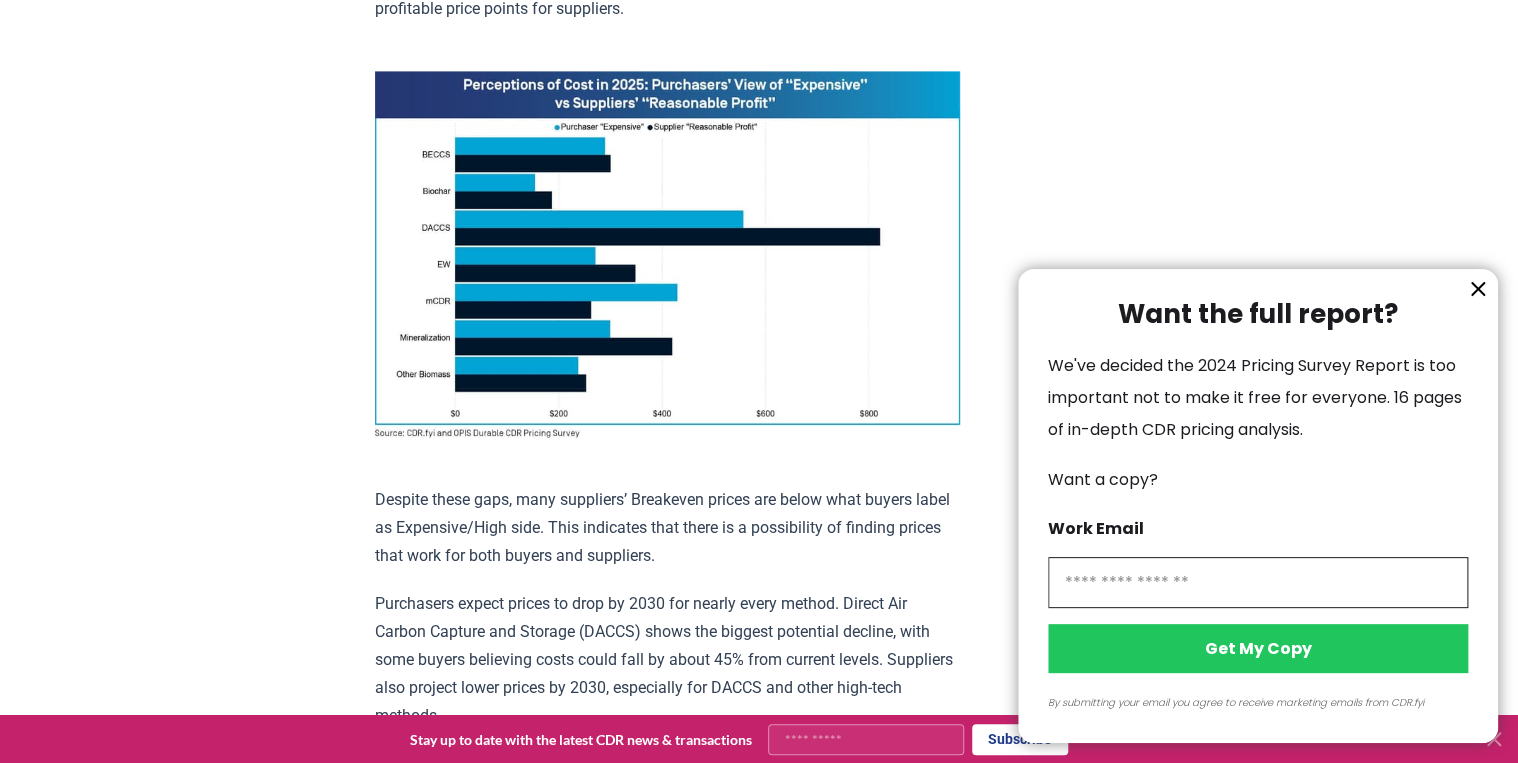click 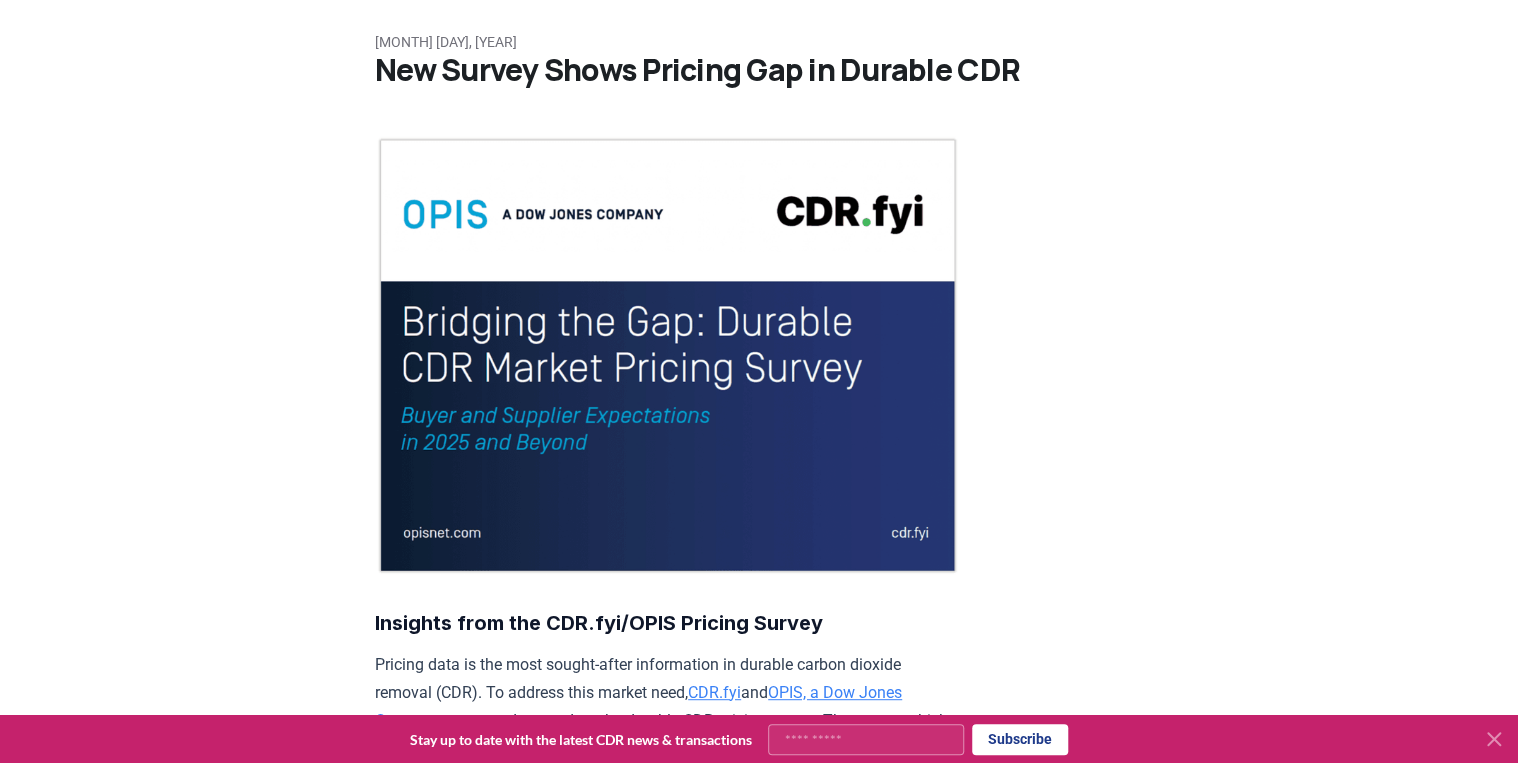 scroll, scrollTop: 0, scrollLeft: 0, axis: both 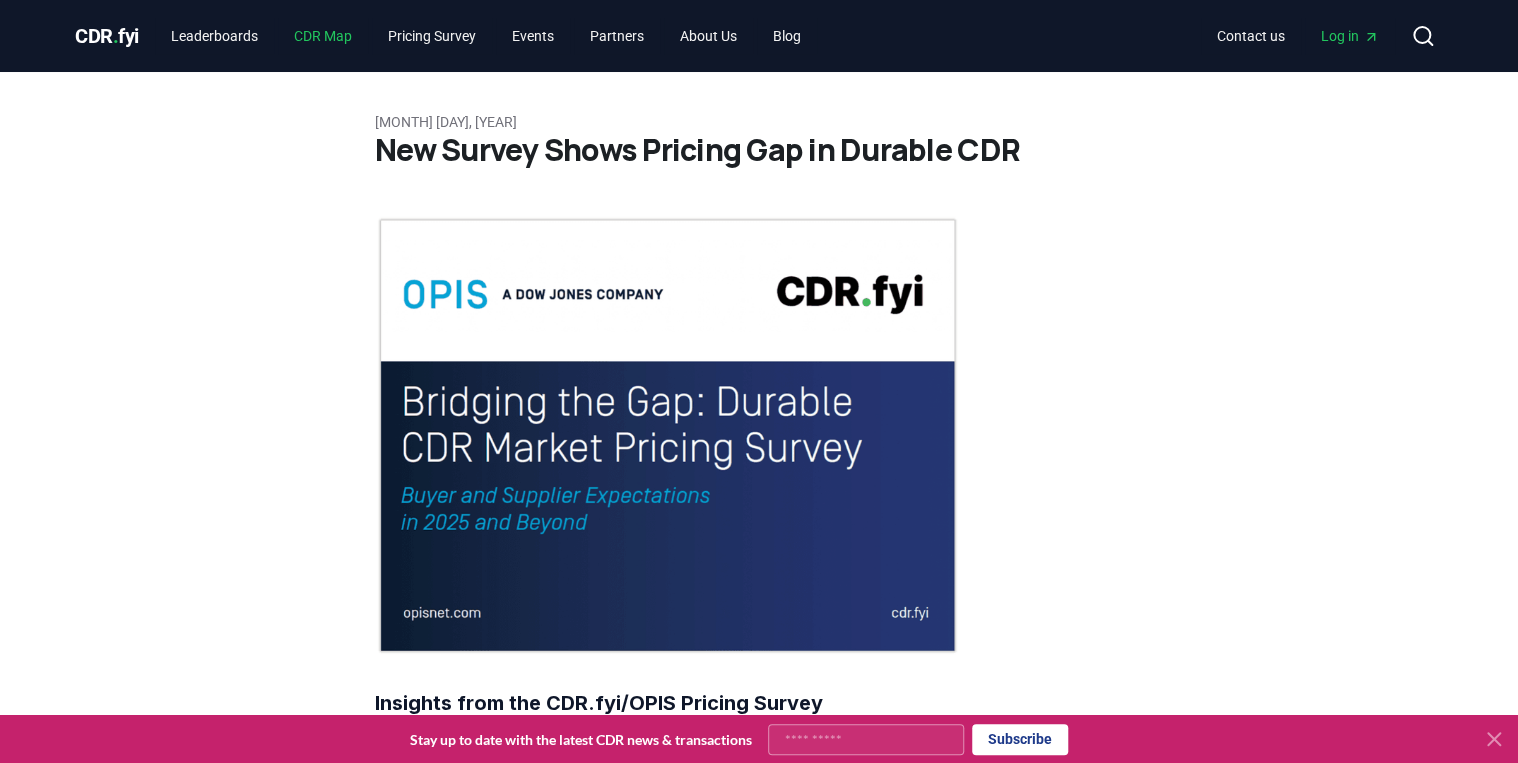 click on "CDR Map" at bounding box center (323, 36) 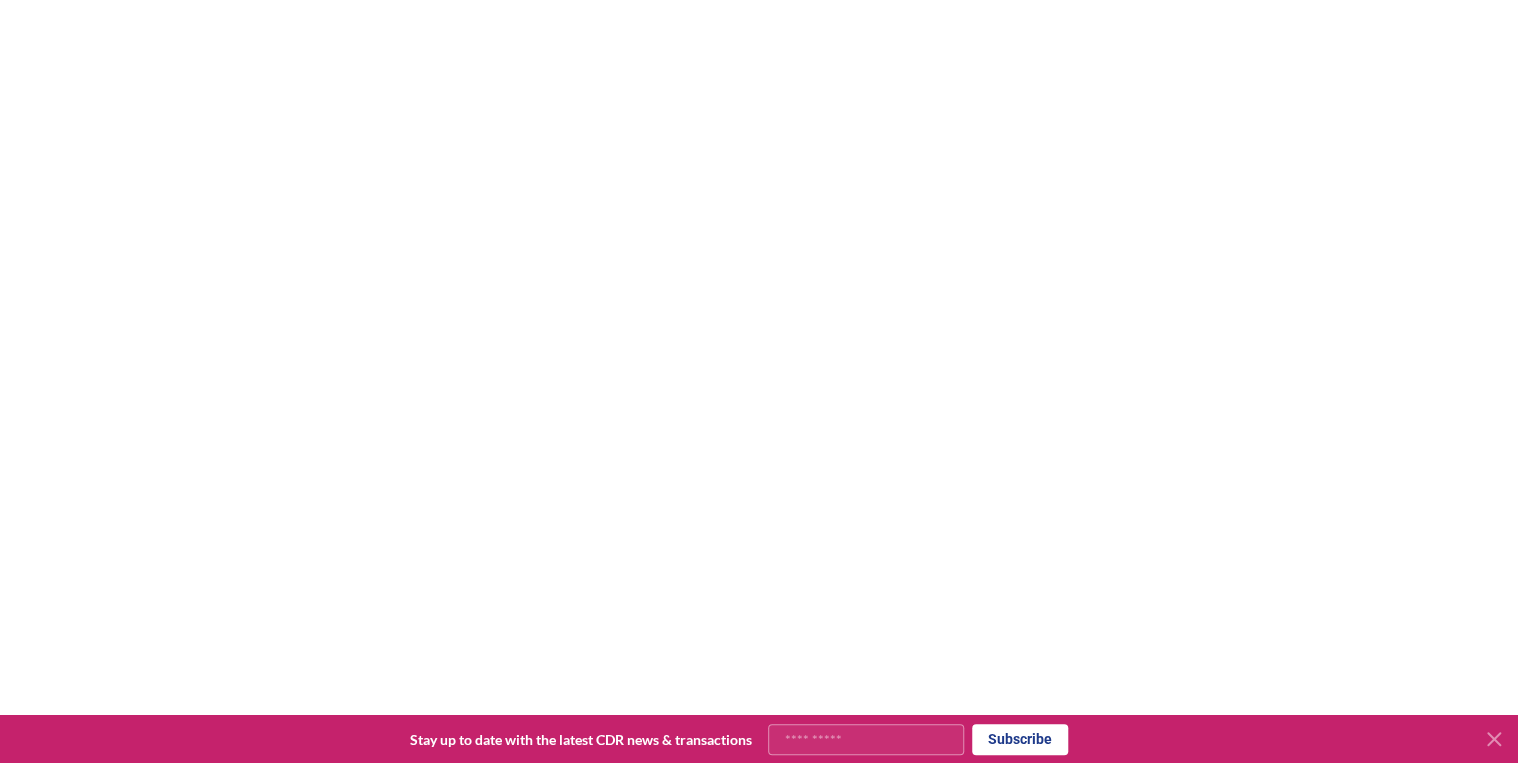 scroll, scrollTop: 268, scrollLeft: 0, axis: vertical 